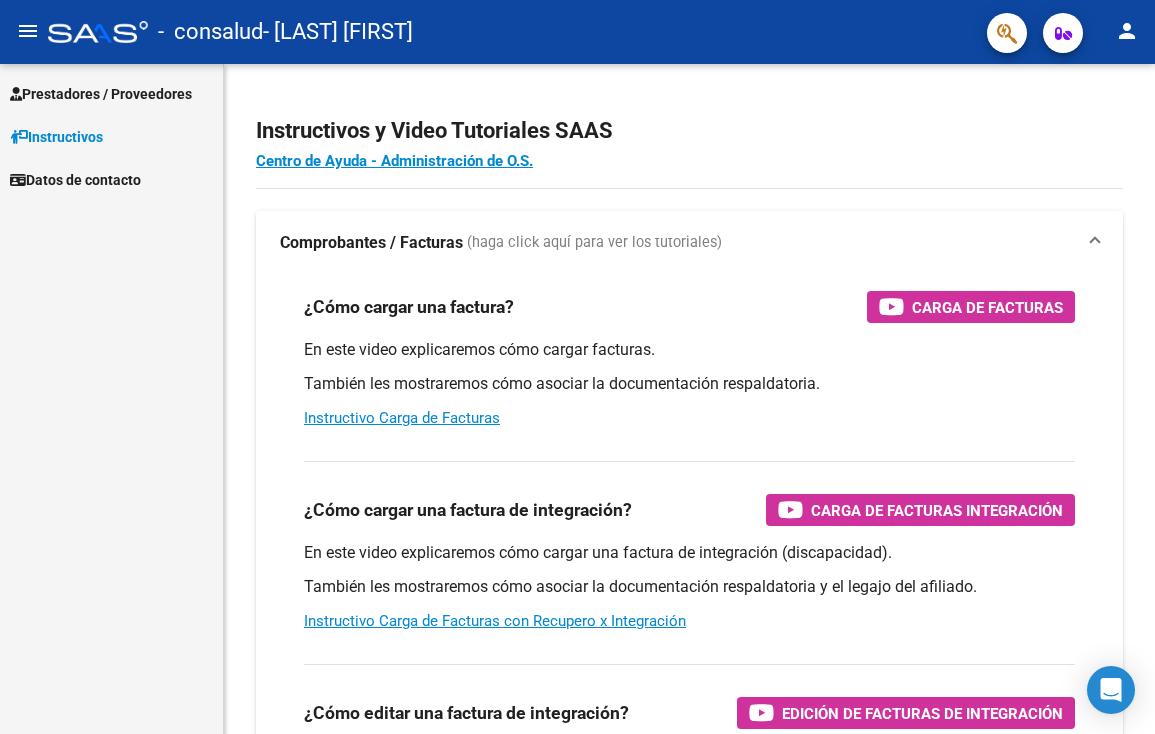 scroll, scrollTop: 0, scrollLeft: 0, axis: both 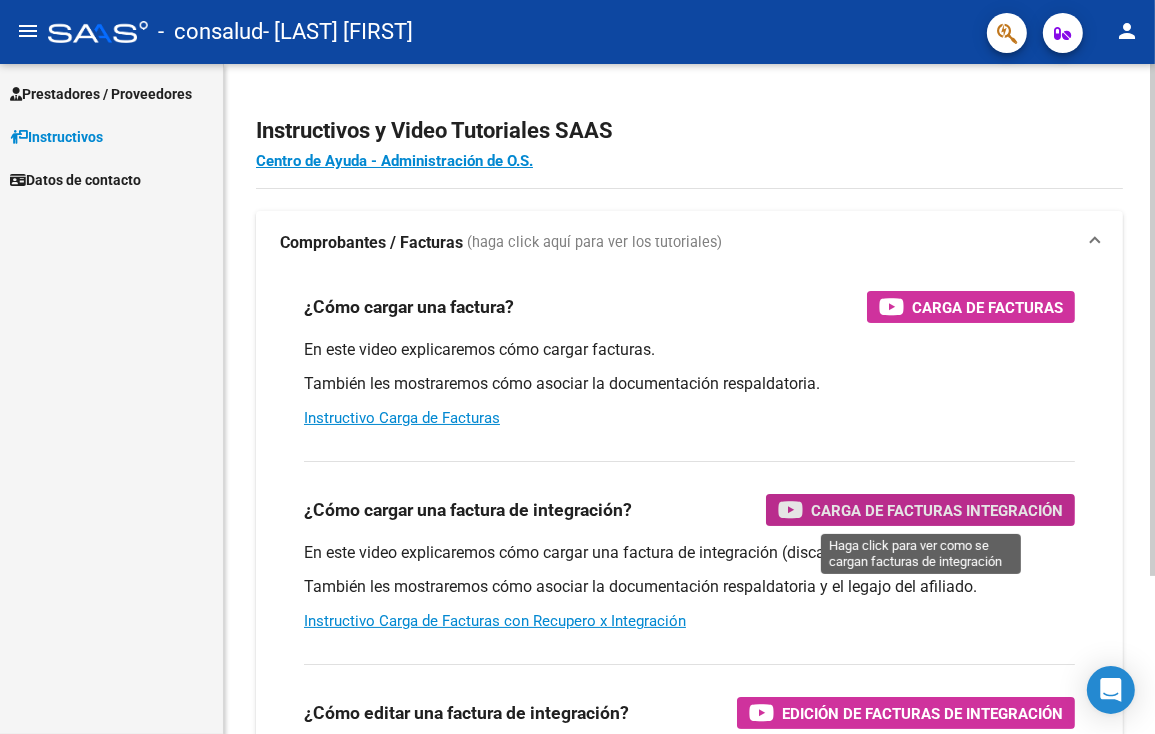 click on "Carga de Facturas Integración" at bounding box center [937, 510] 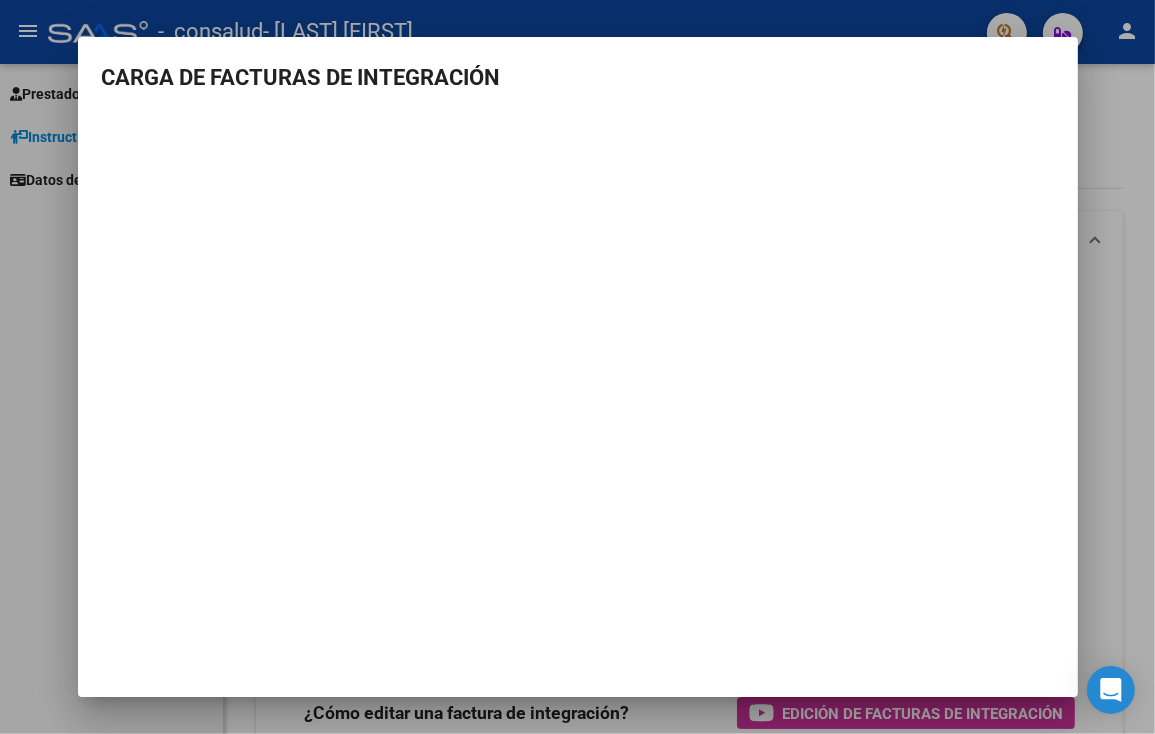 click at bounding box center (577, 367) 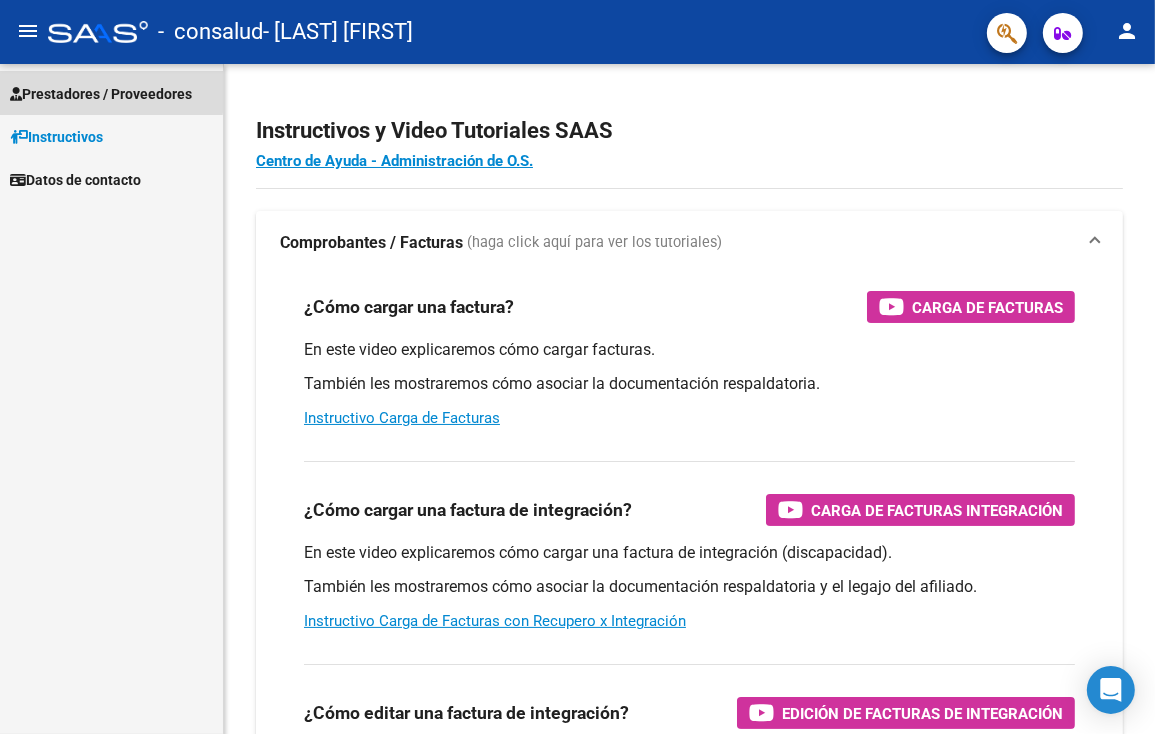 click on "Prestadores / Proveedores" at bounding box center [101, 94] 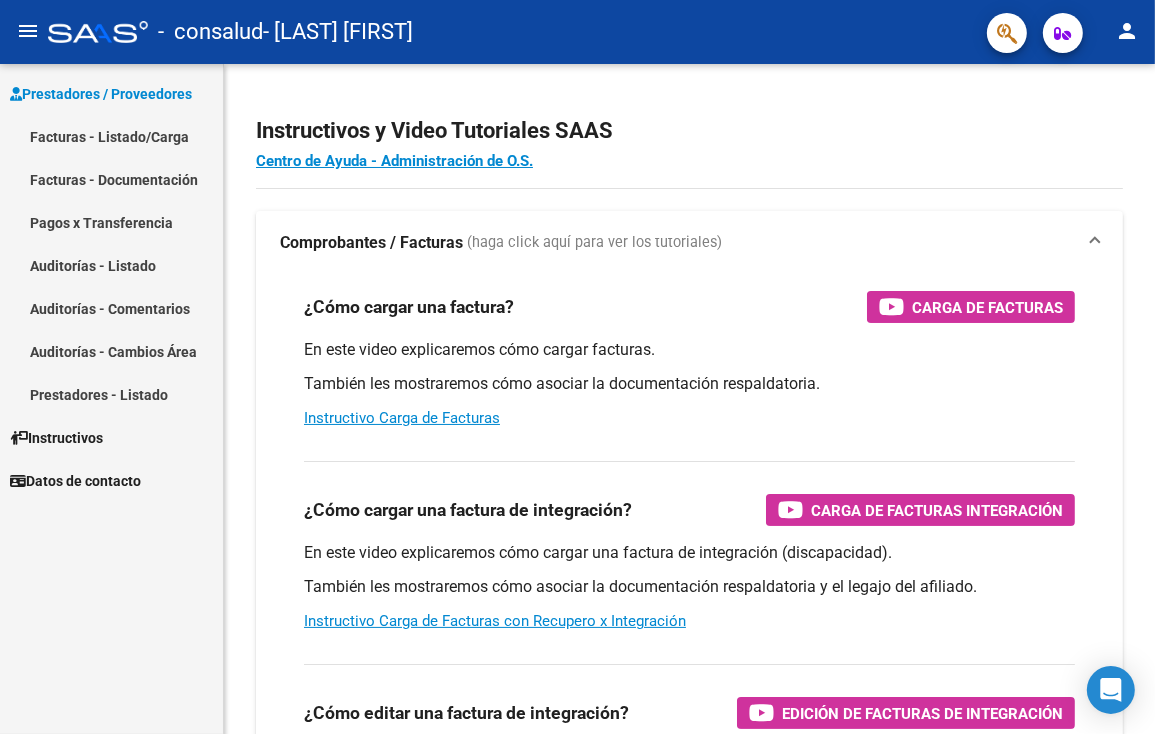 click on "Facturas - Listado/Carga" at bounding box center (111, 136) 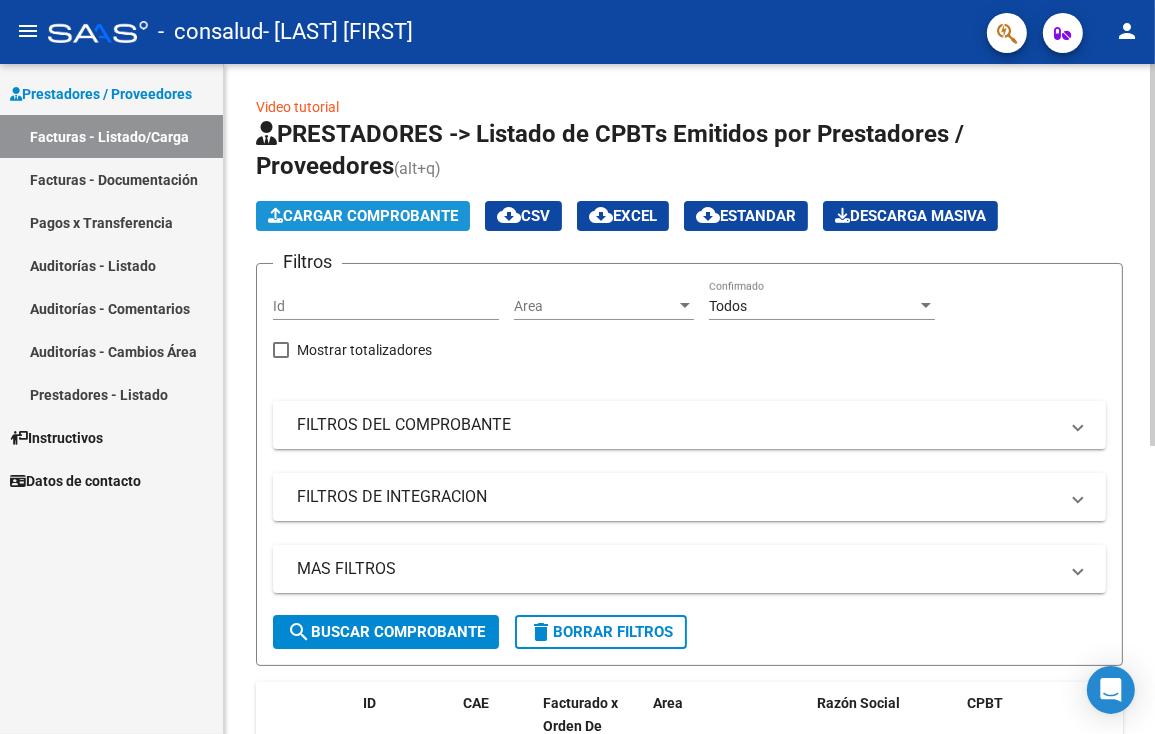 click on "Cargar Comprobante" 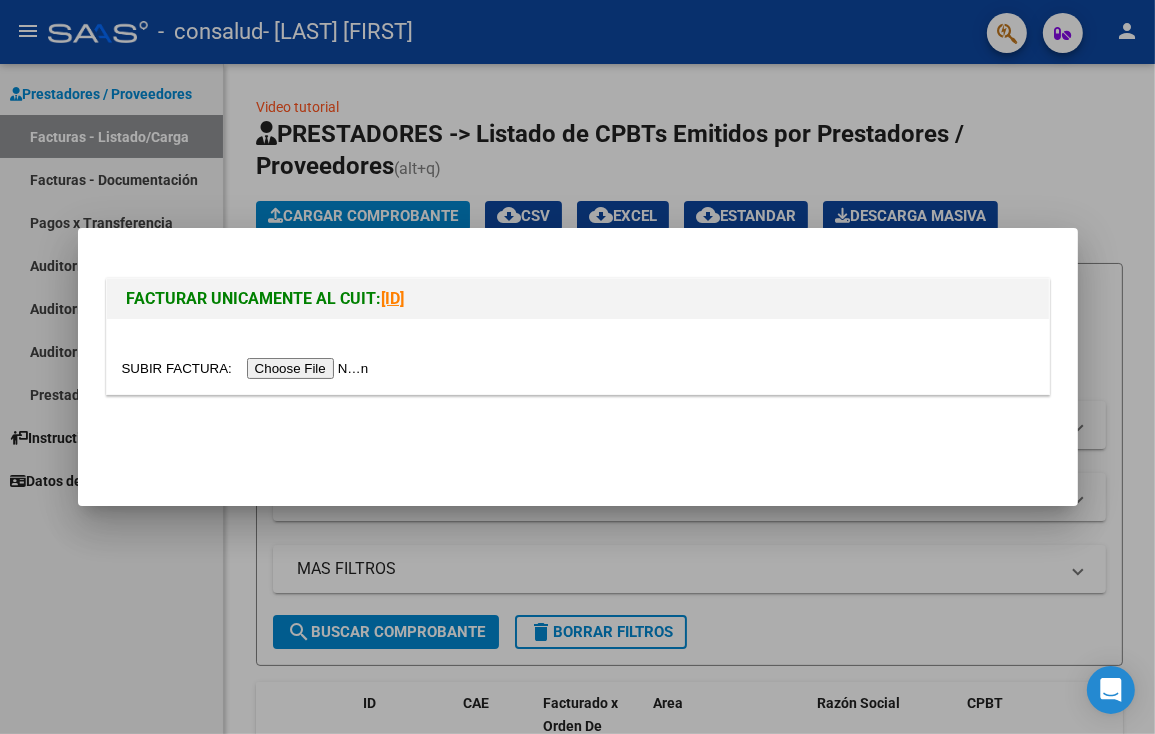 click at bounding box center (248, 368) 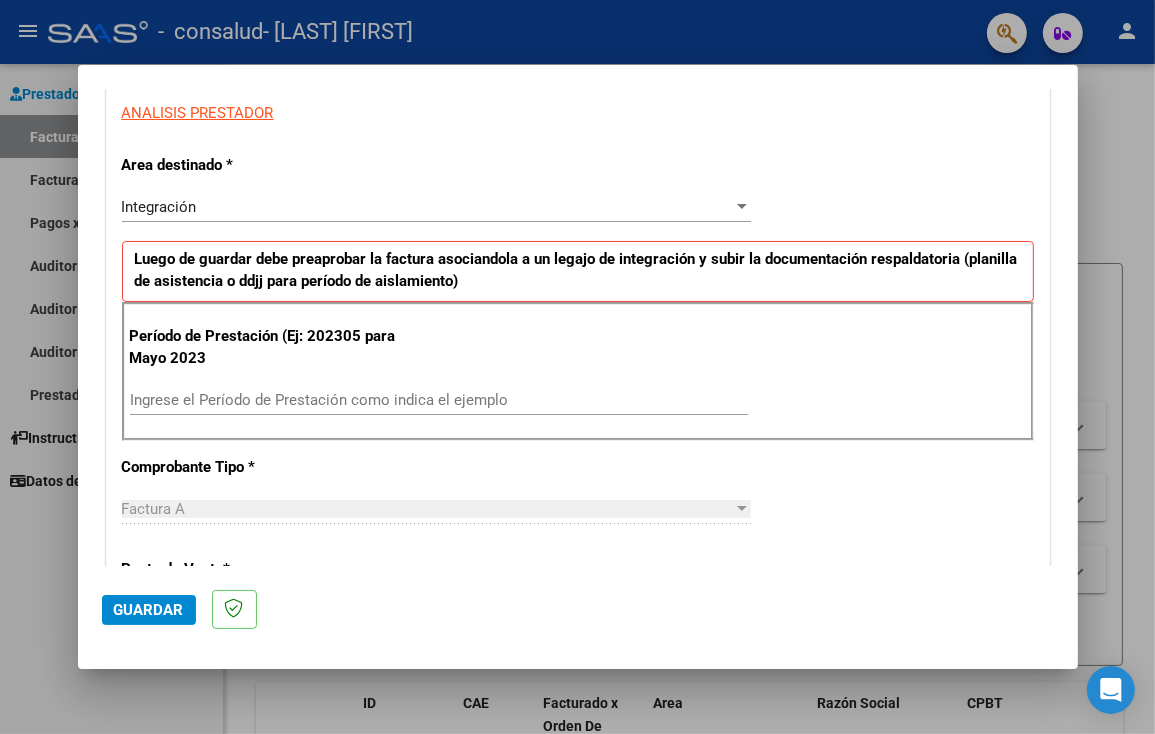 scroll, scrollTop: 408, scrollLeft: 0, axis: vertical 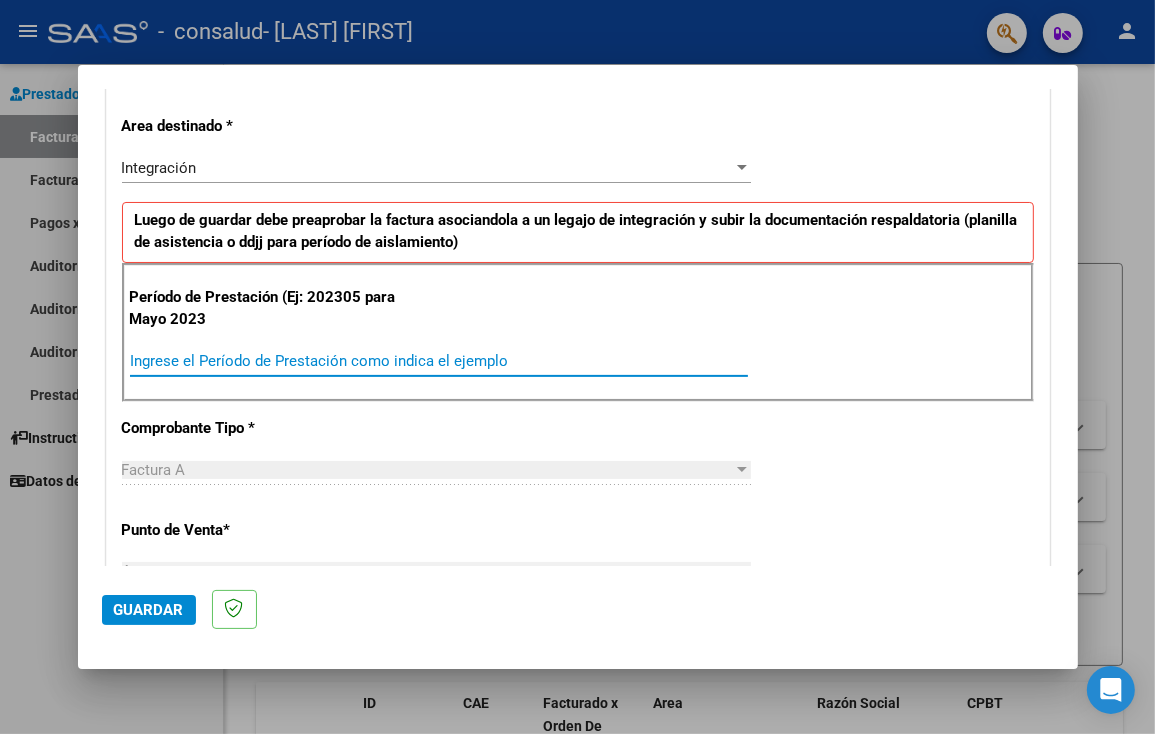click on "Ingrese el Período de Prestación como indica el ejemplo" at bounding box center (439, 361) 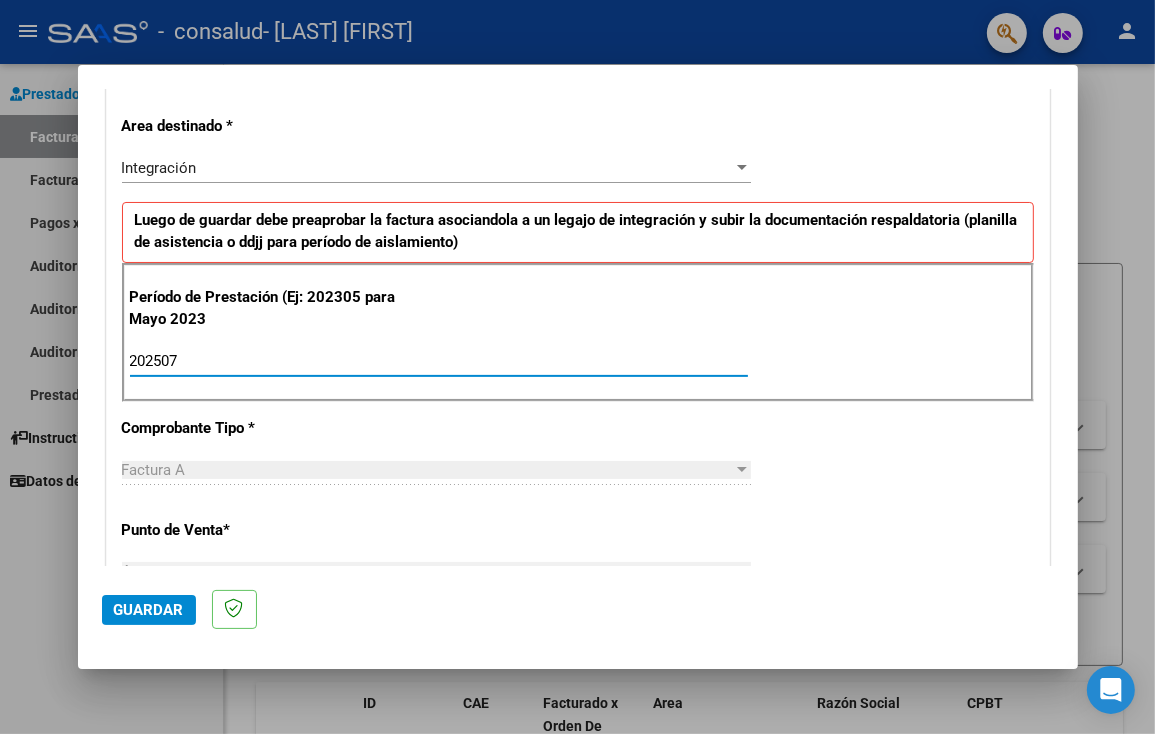 type on "202507" 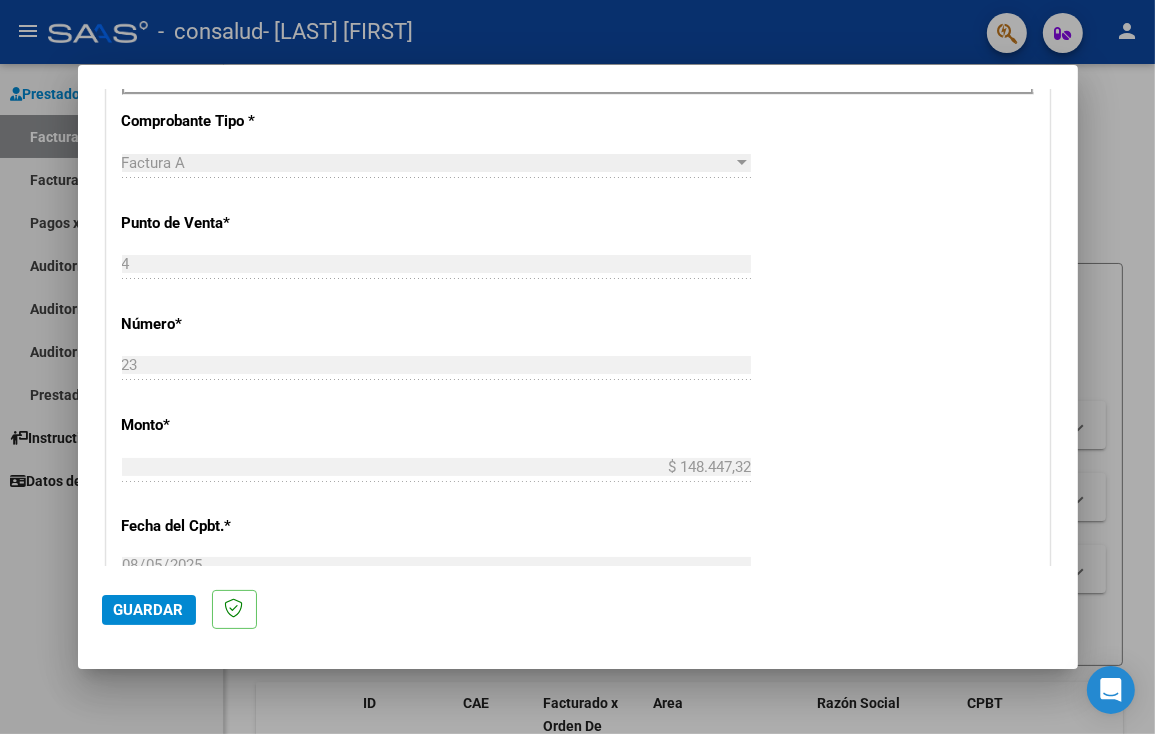 scroll, scrollTop: 741, scrollLeft: 0, axis: vertical 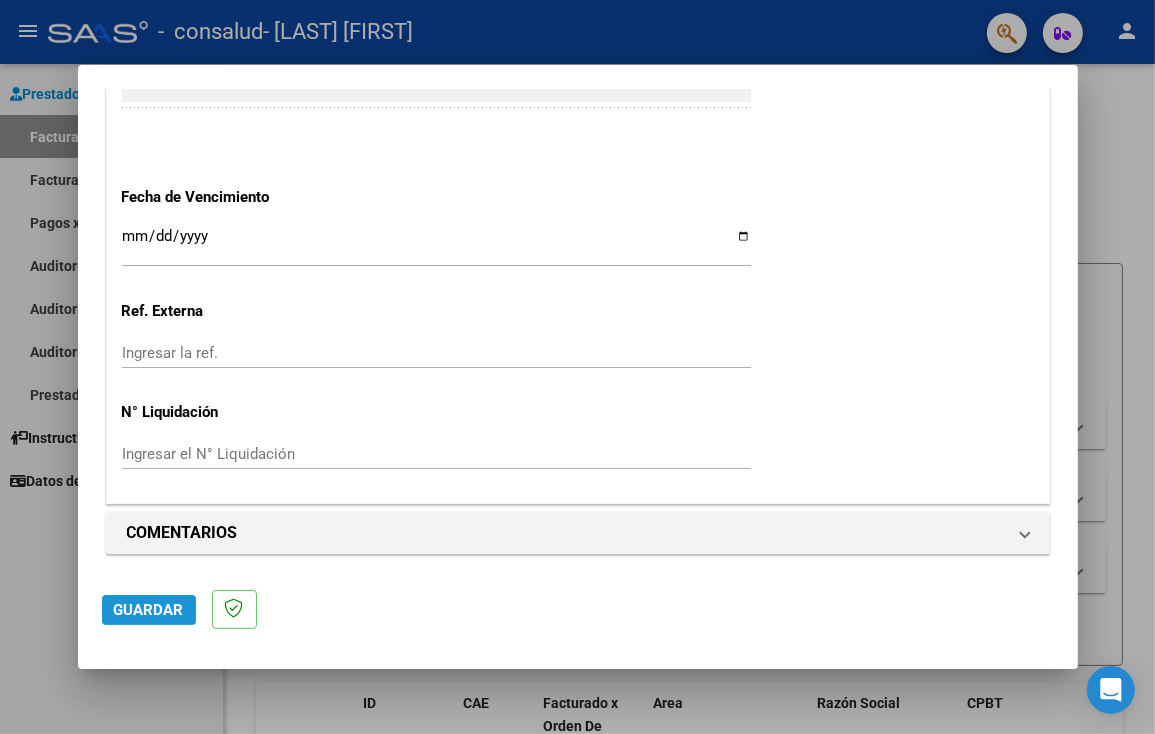 click on "Guardar" 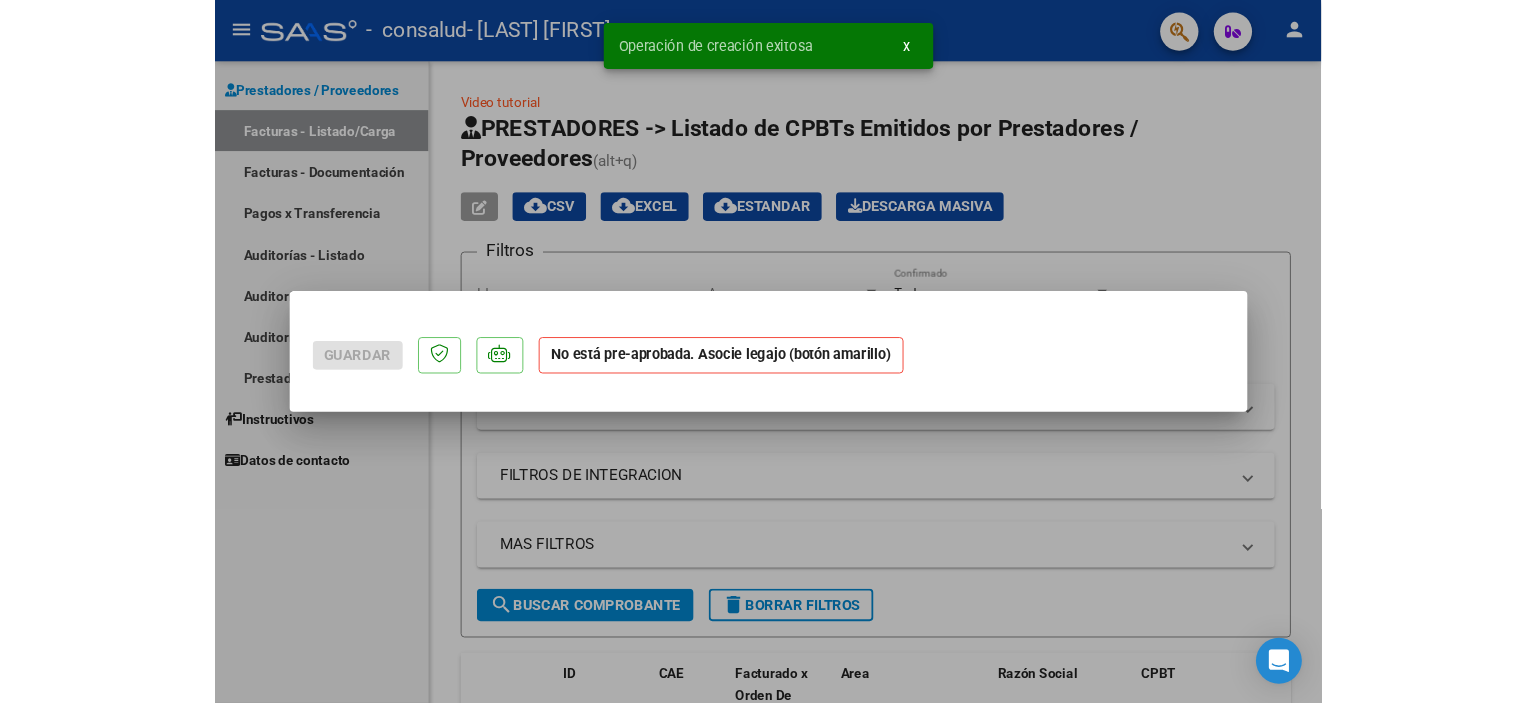 scroll, scrollTop: 0, scrollLeft: 0, axis: both 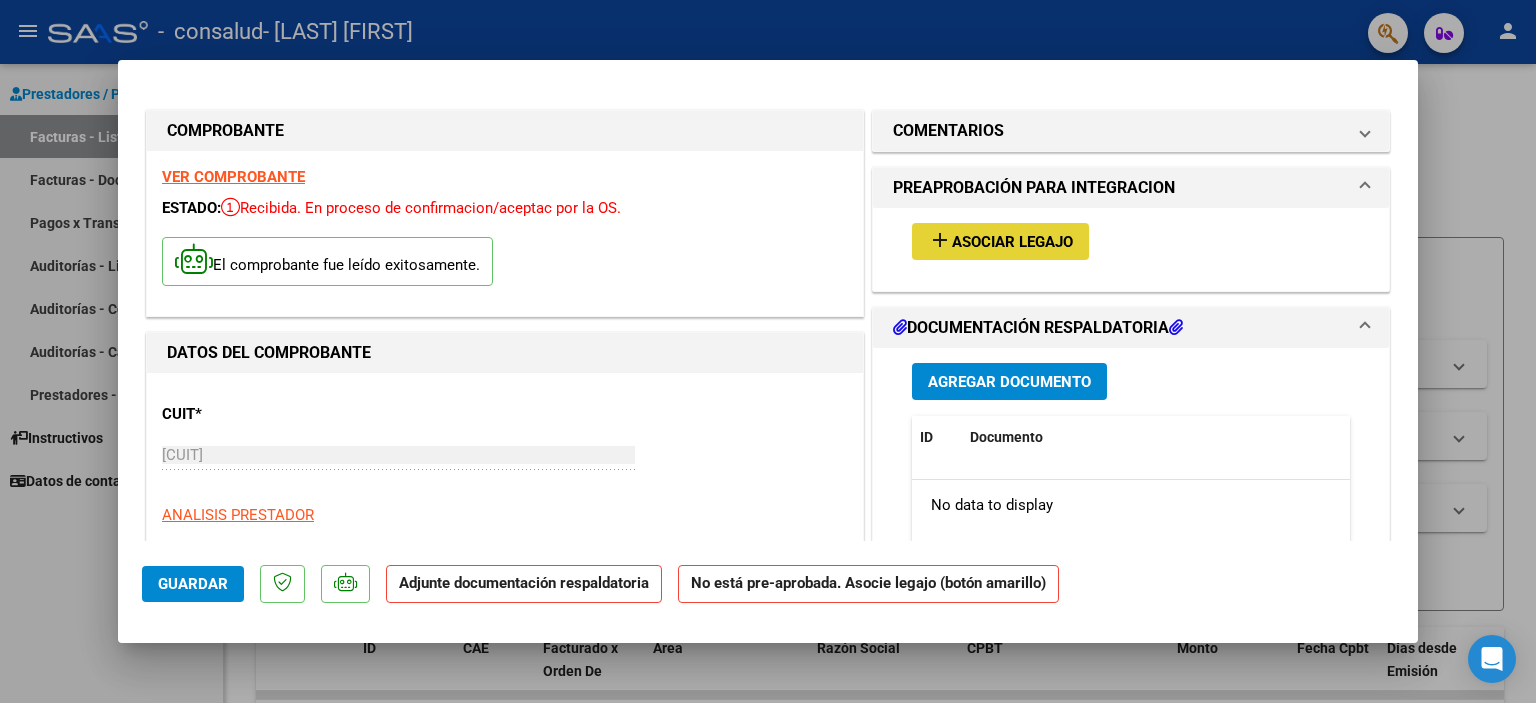click on "Asociar Legajo" at bounding box center [1012, 242] 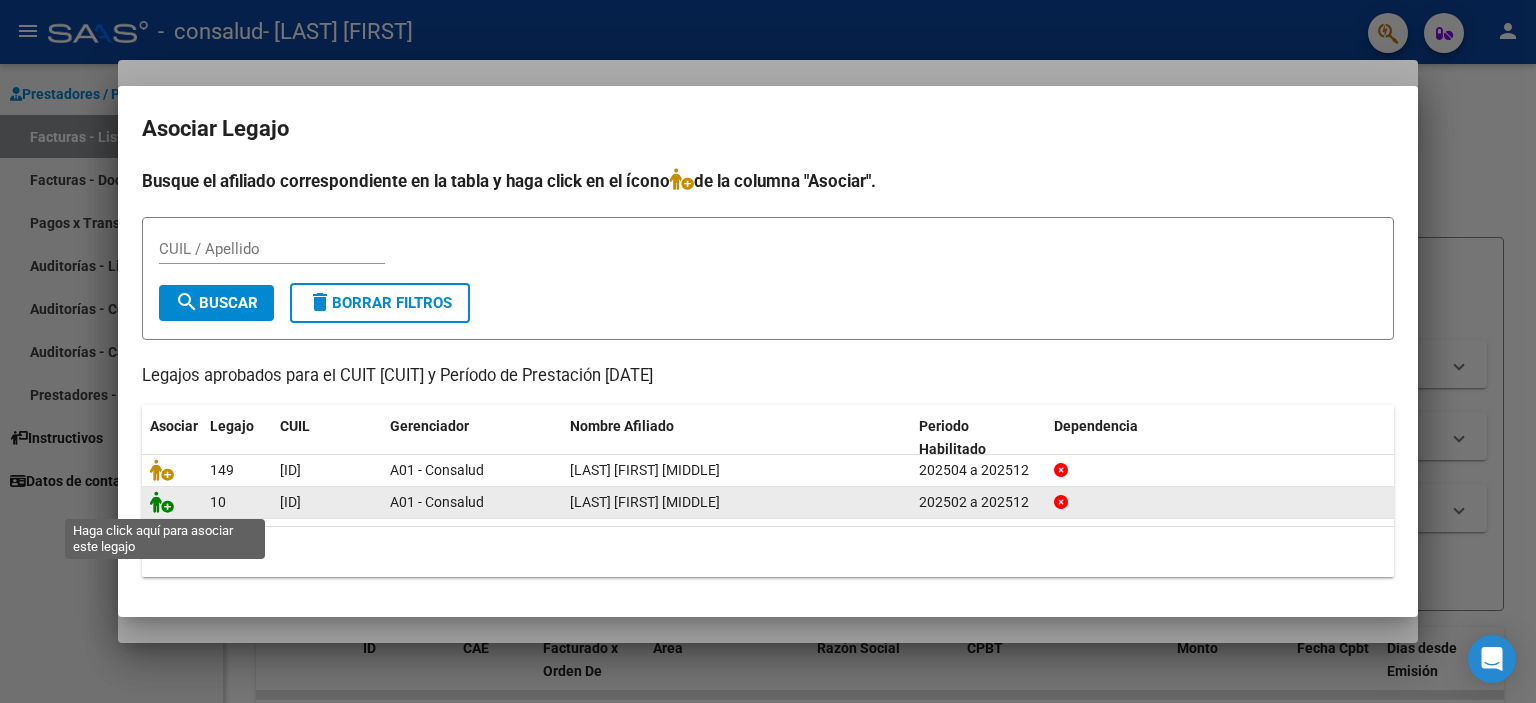 click 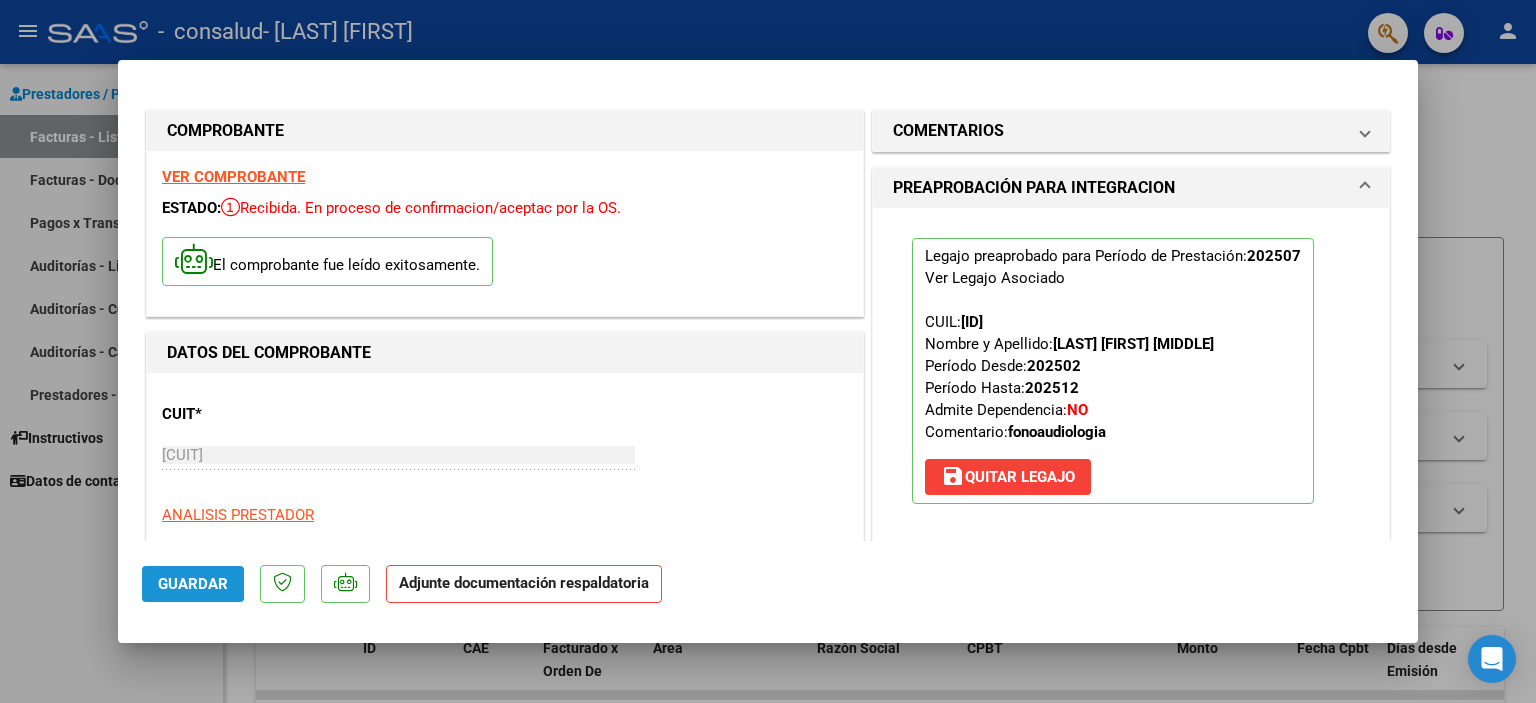 click on "Guardar" 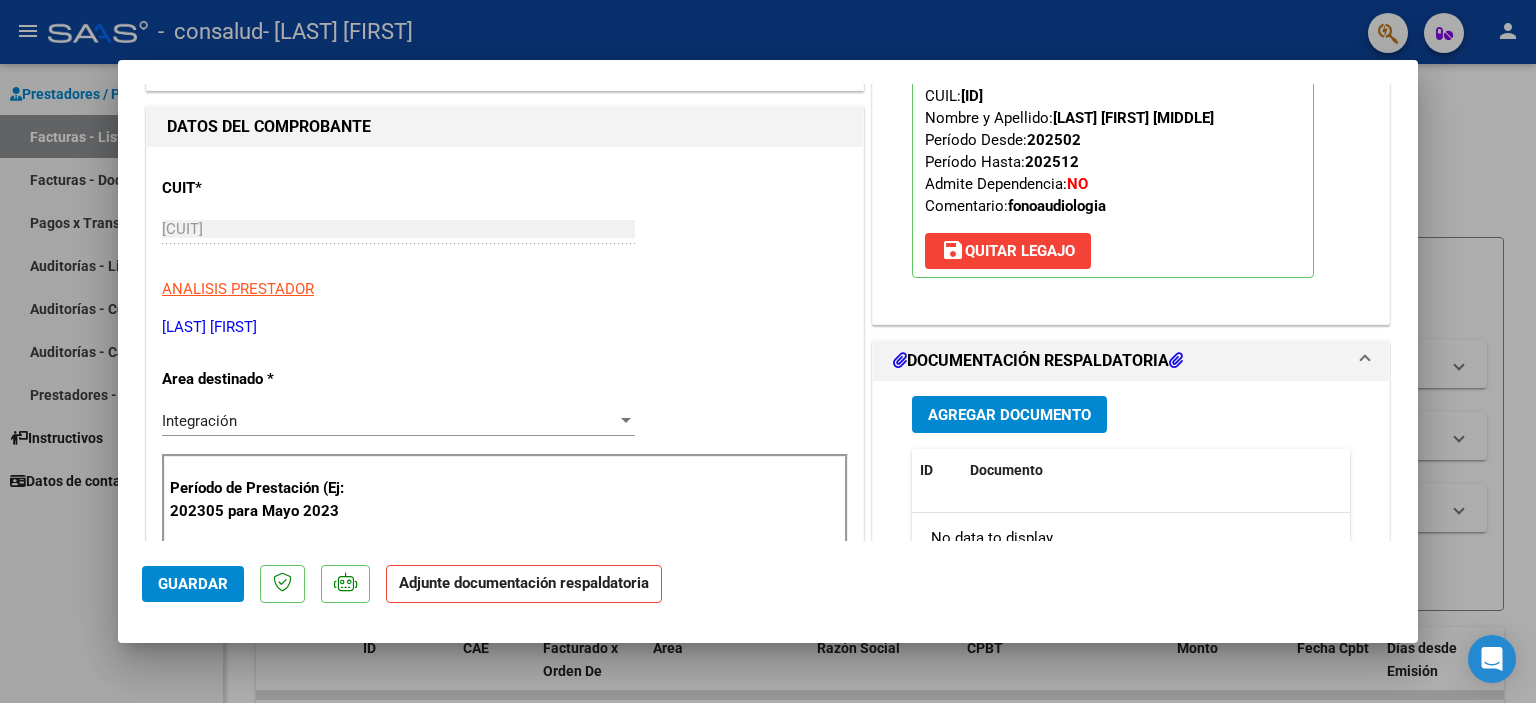 scroll, scrollTop: 266, scrollLeft: 0, axis: vertical 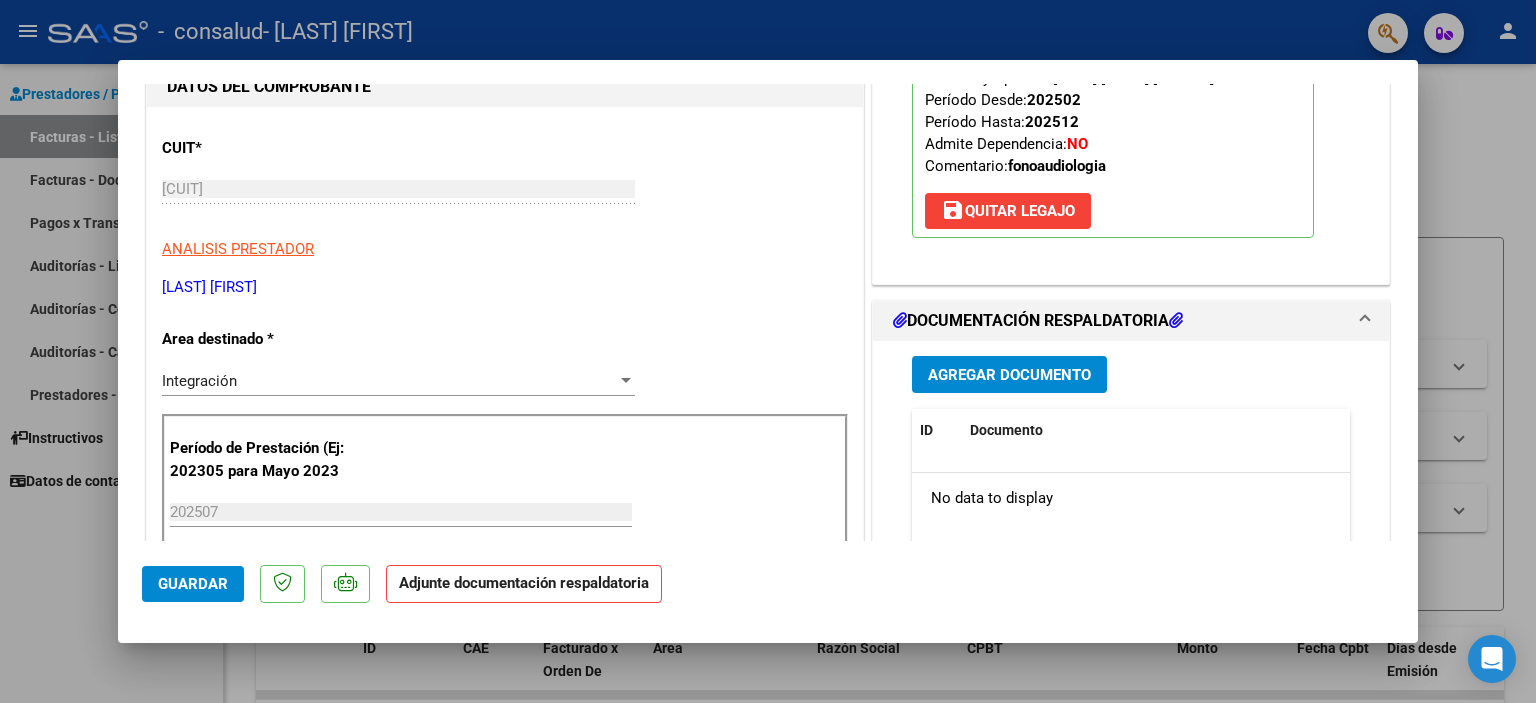 click on "Agregar Documento" at bounding box center (1009, 374) 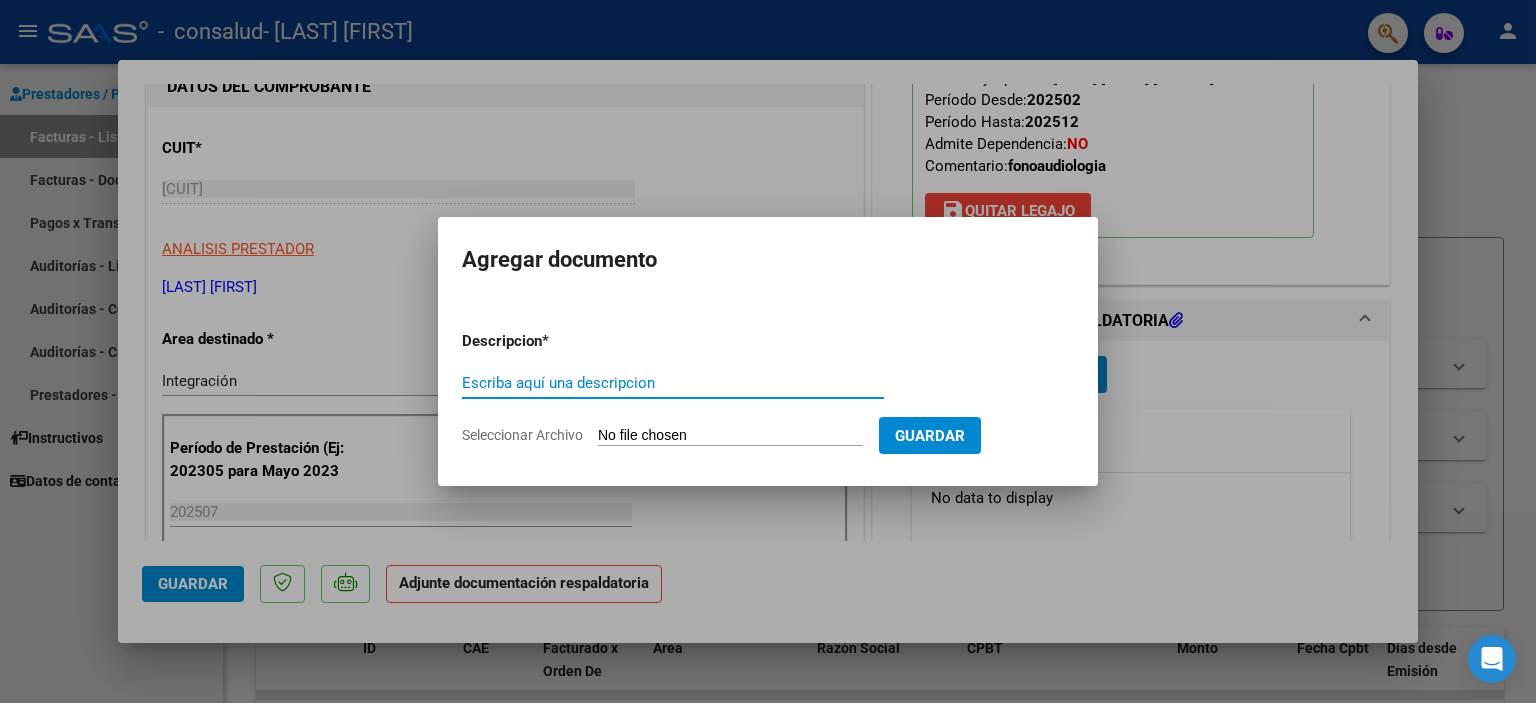 click on "Escriba aquí una descripcion" at bounding box center (673, 383) 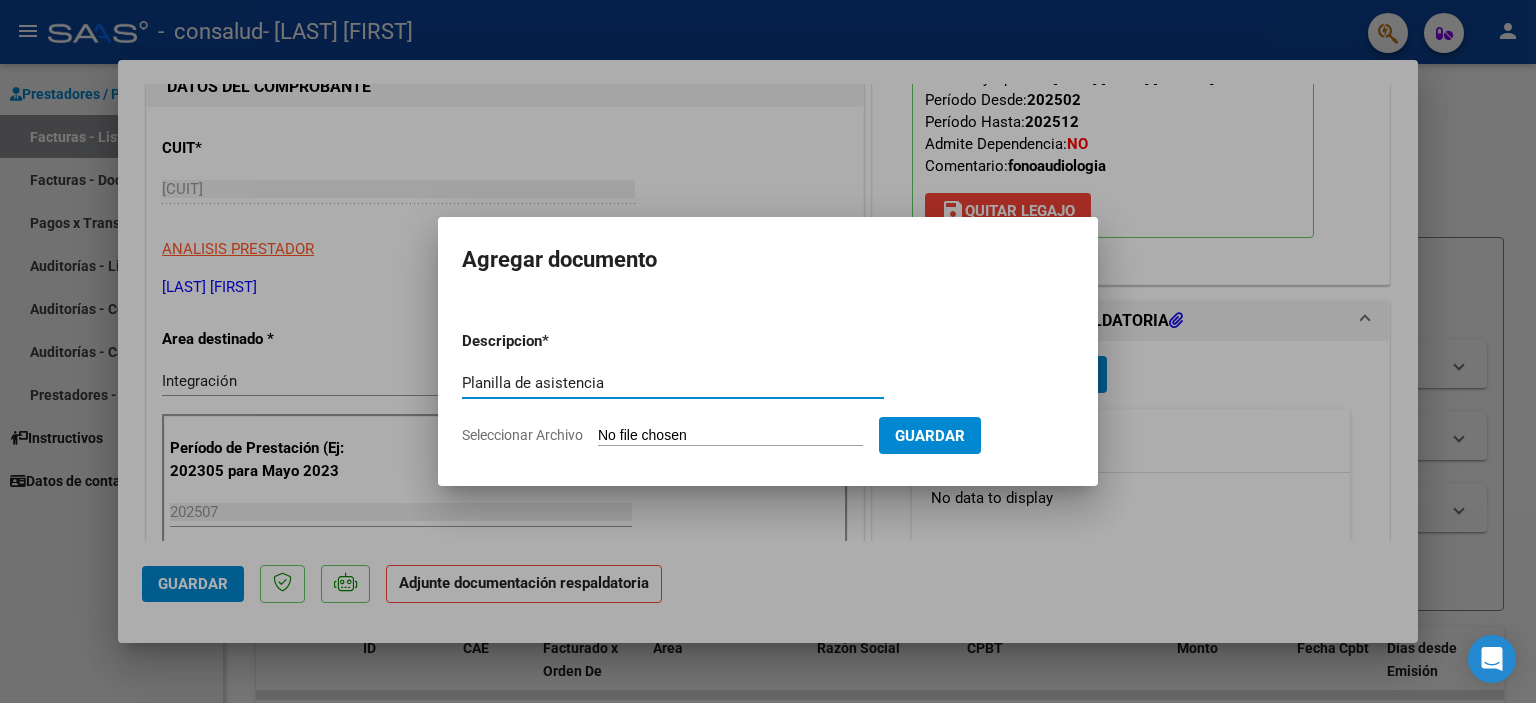type on "Planilla de asistencia" 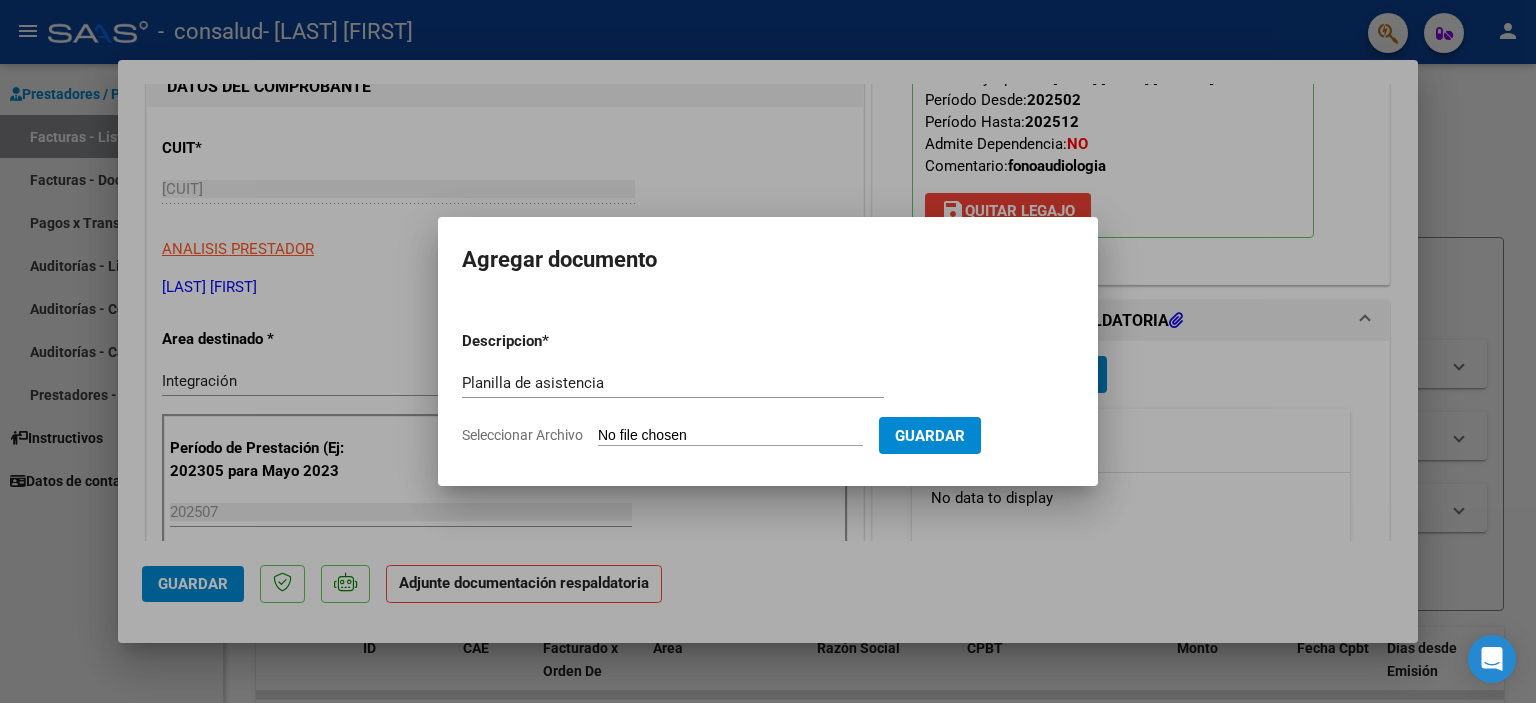 click on "Seleccionar Archivo" at bounding box center [730, 436] 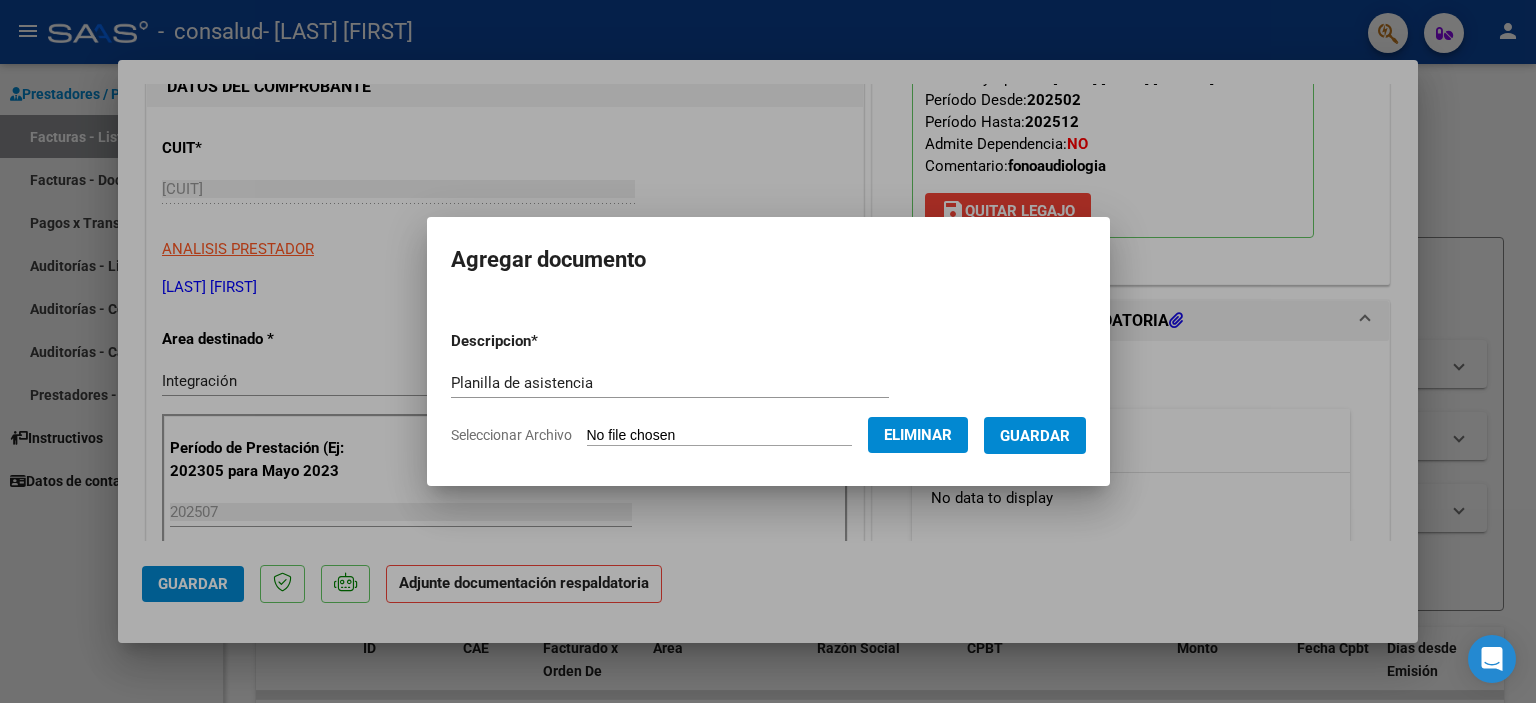 click on "Guardar" at bounding box center (1035, 436) 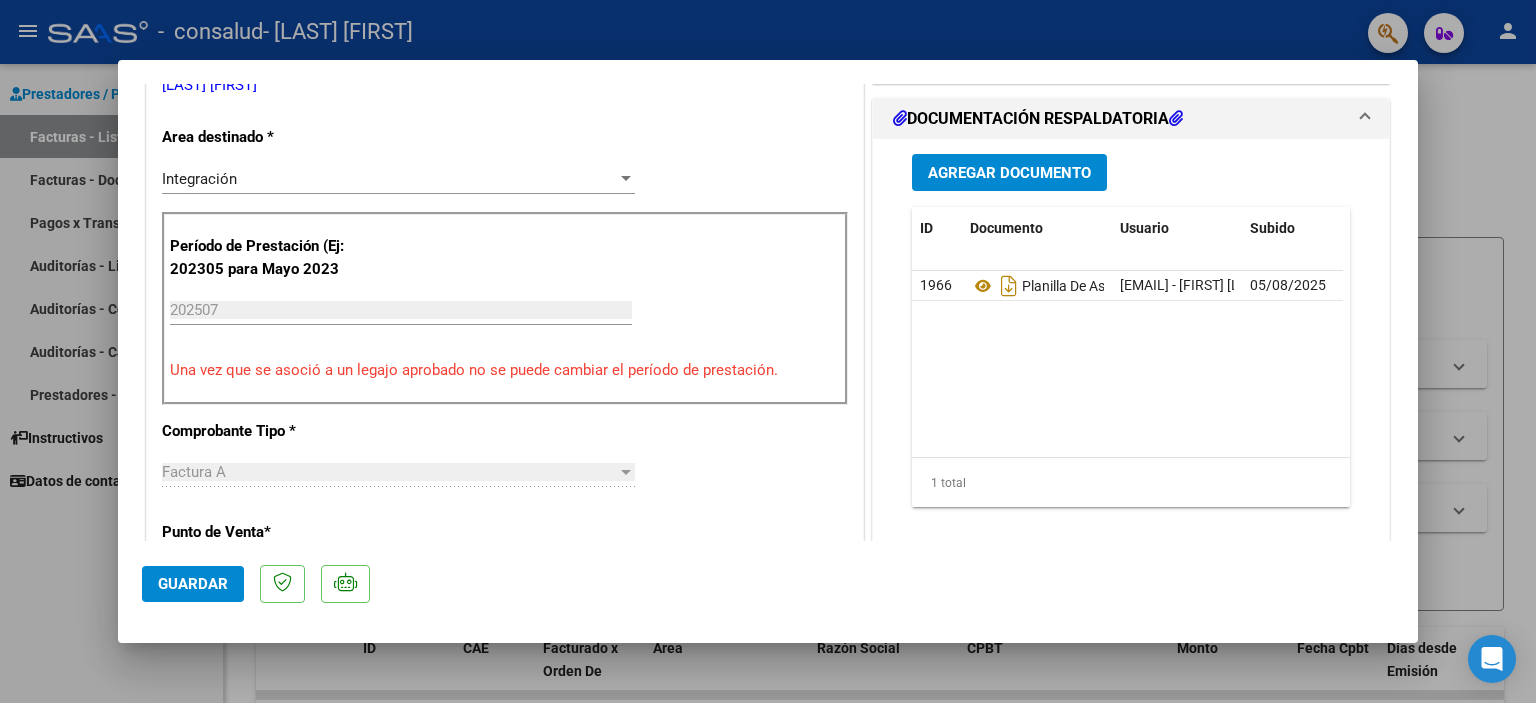 scroll, scrollTop: 471, scrollLeft: 0, axis: vertical 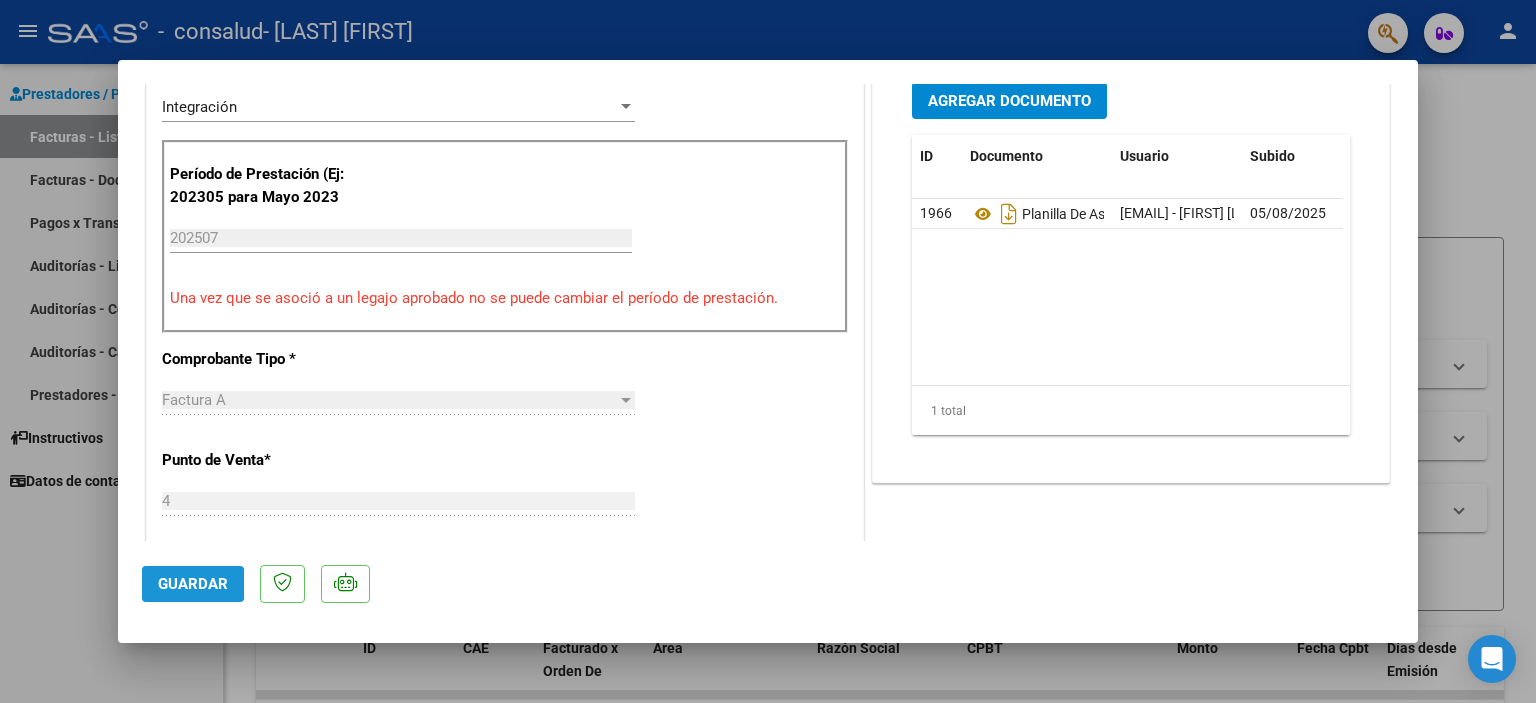 click on "Guardar" 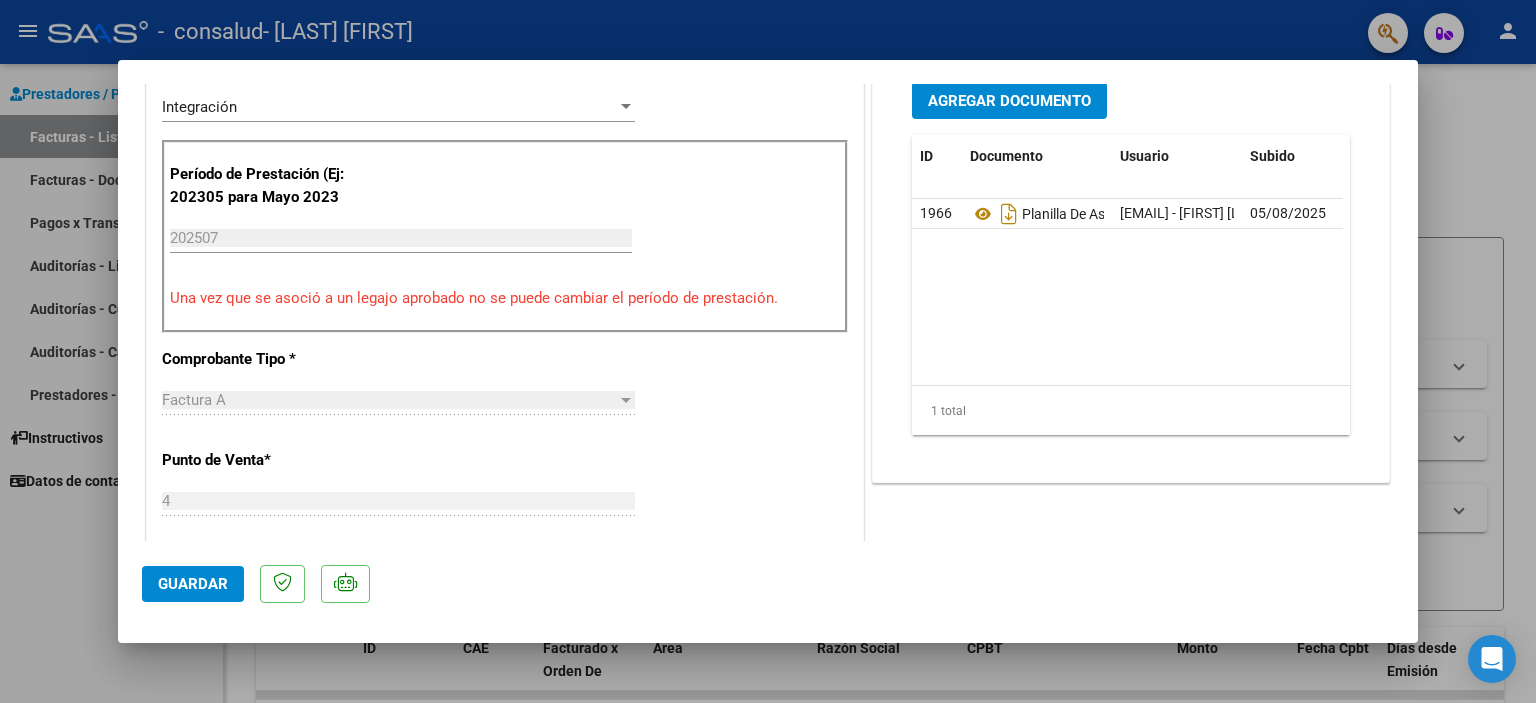 click on "Guardar" 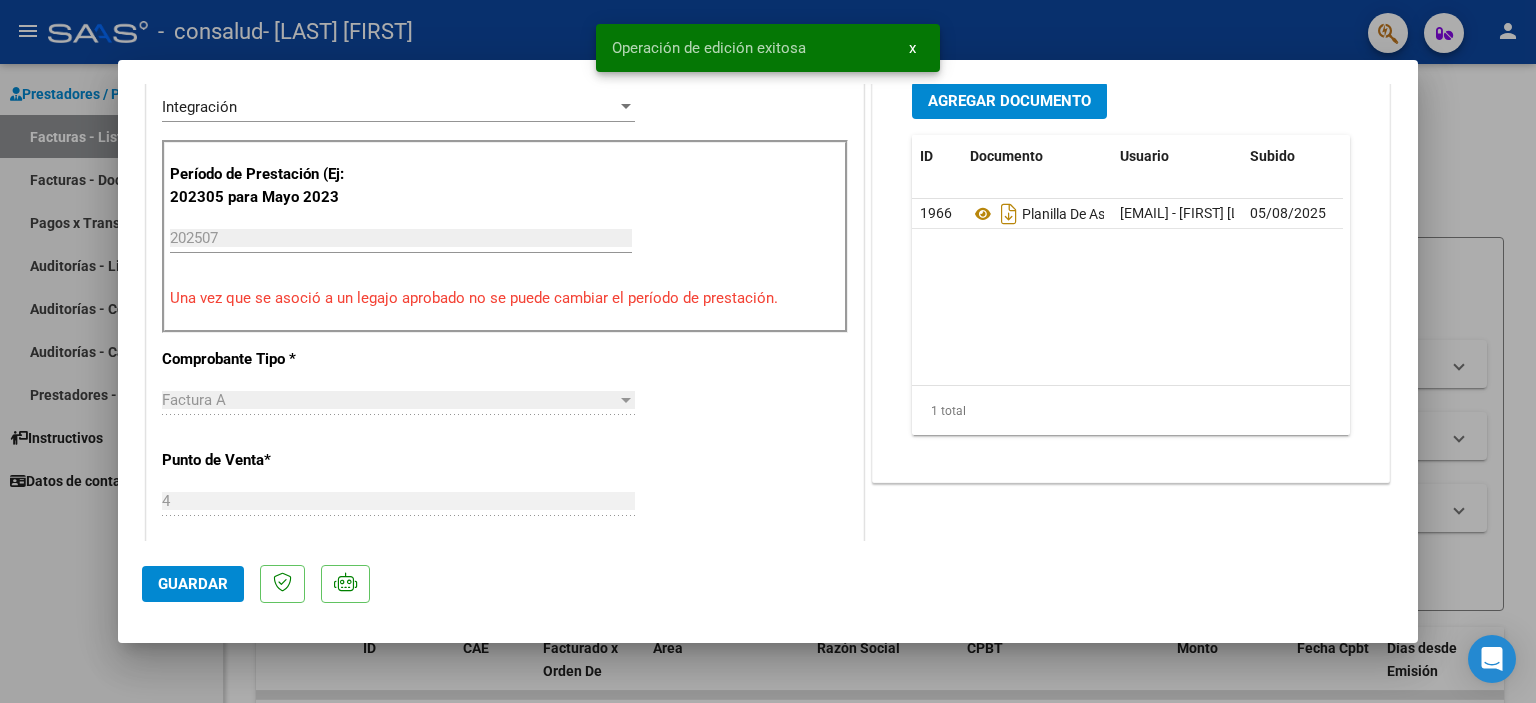 click on "x" at bounding box center [912, 48] 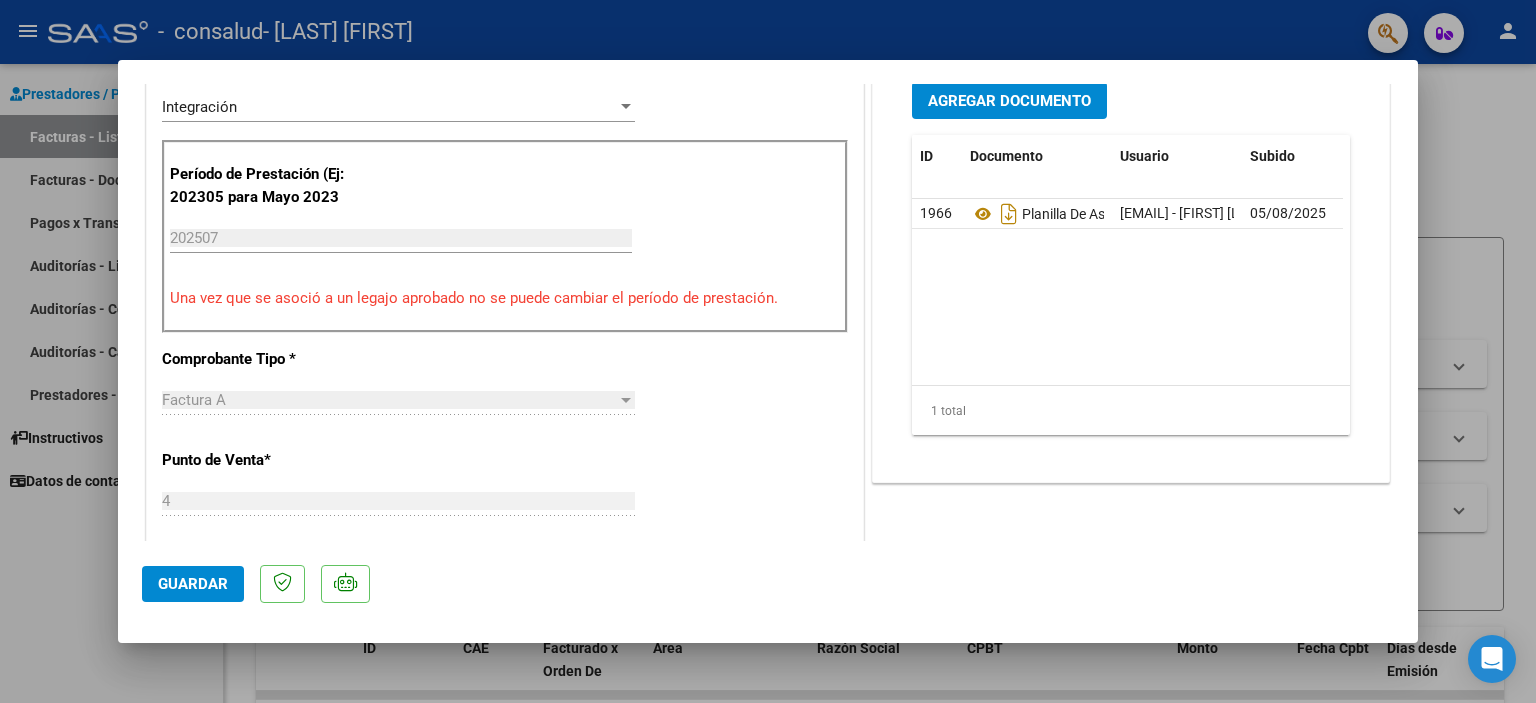 click at bounding box center (768, 351) 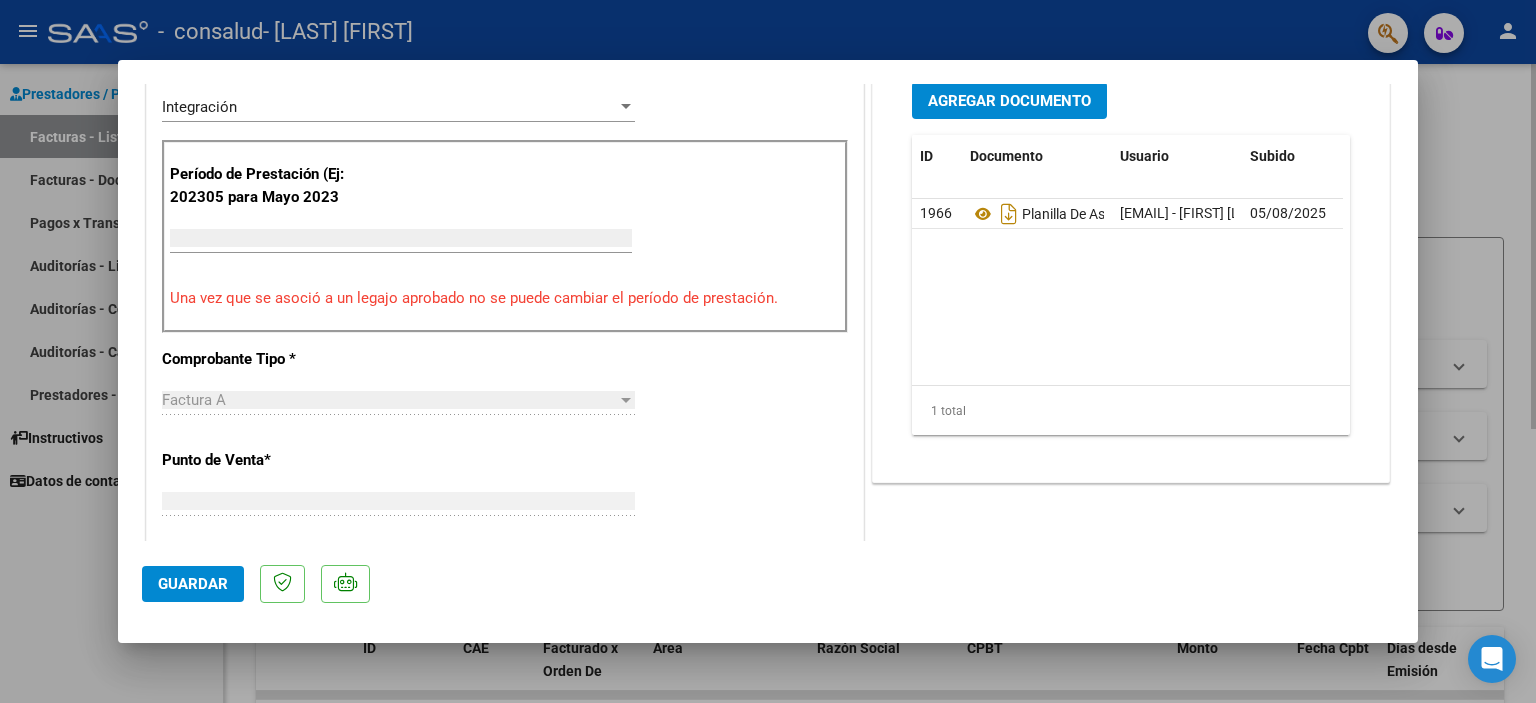 scroll, scrollTop: 454, scrollLeft: 0, axis: vertical 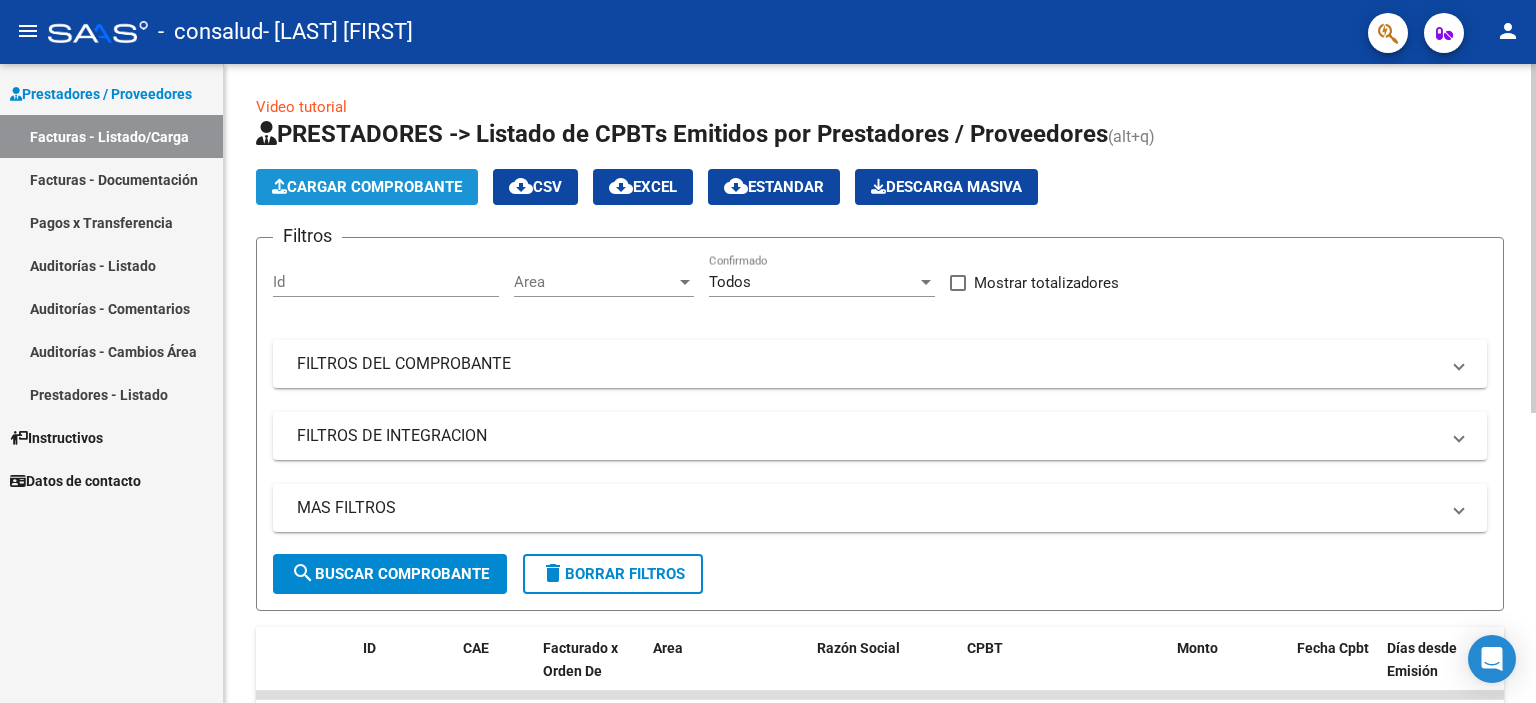 click on "Cargar Comprobante" 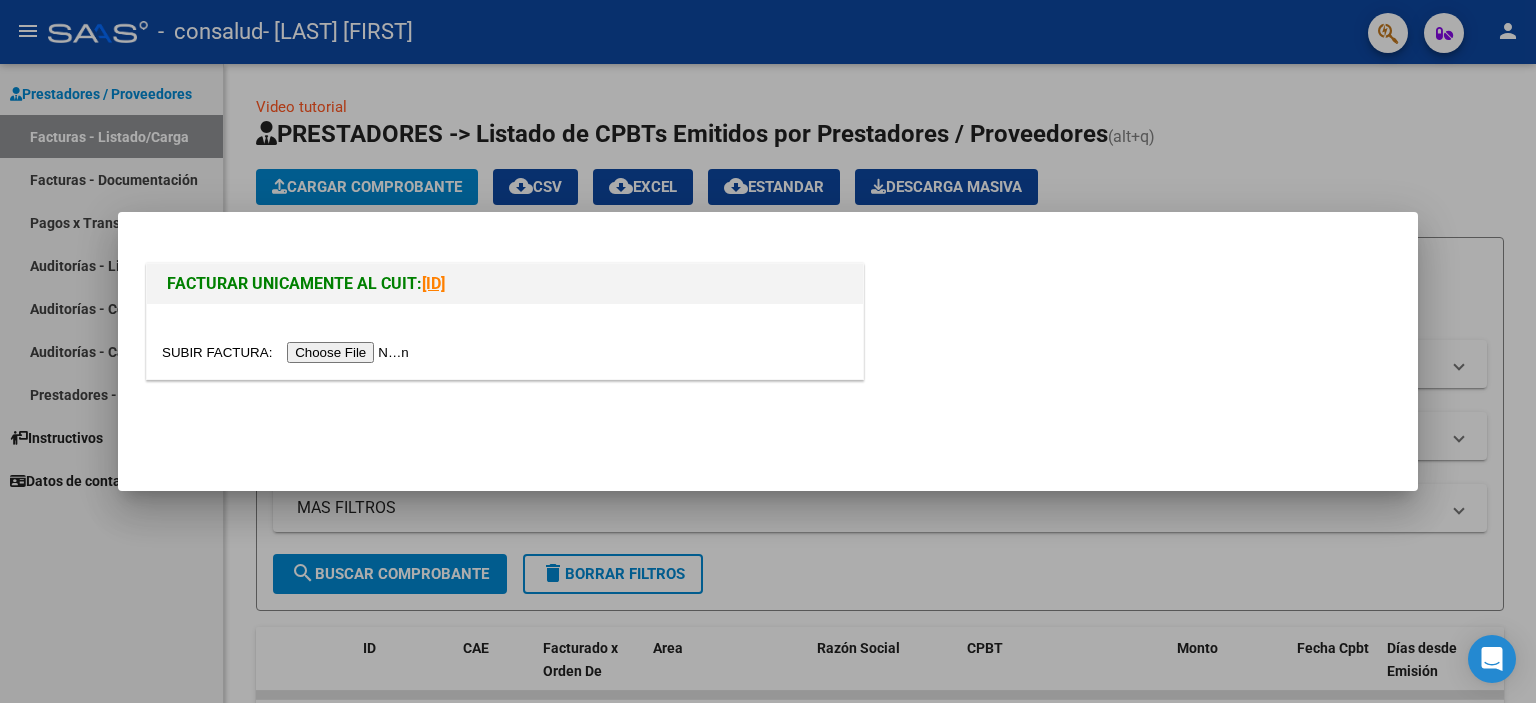 click at bounding box center [288, 352] 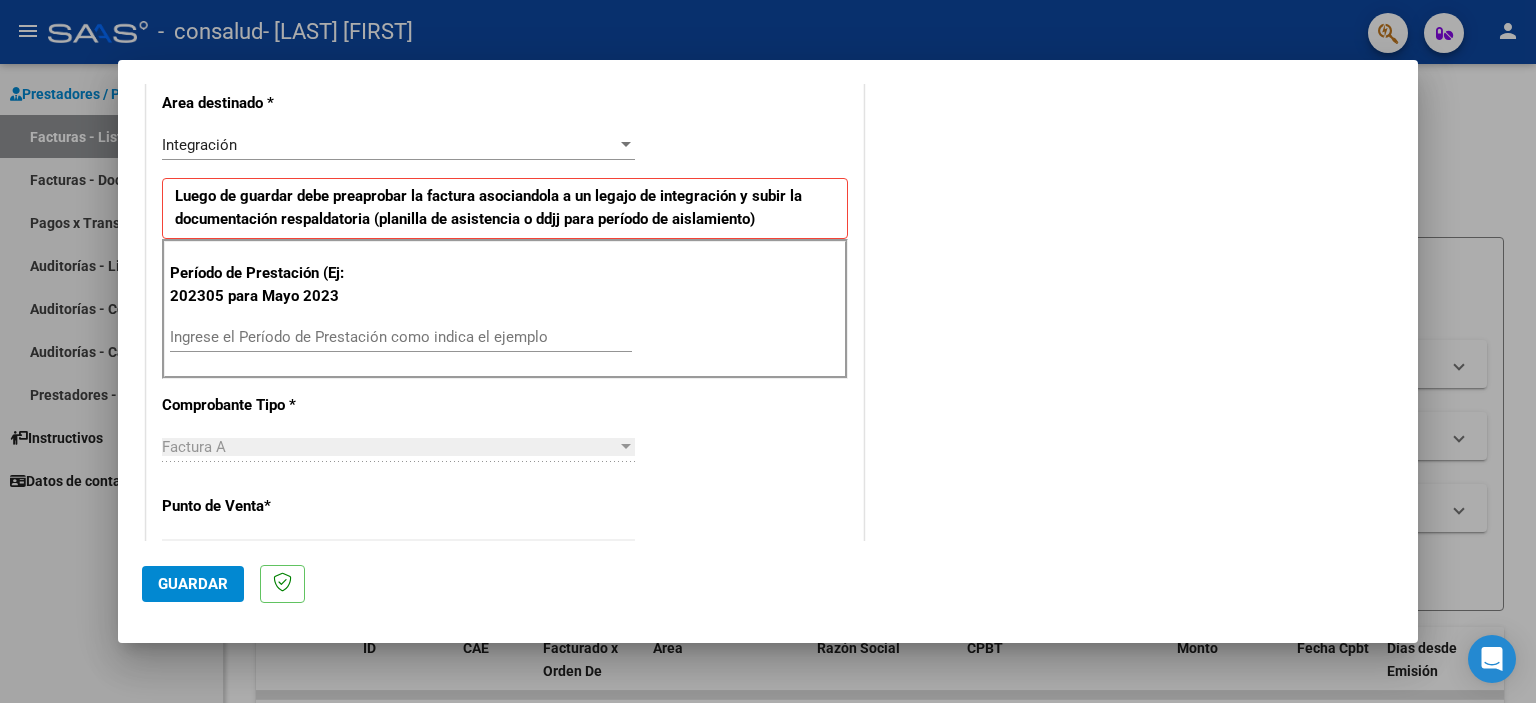 scroll, scrollTop: 440, scrollLeft: 0, axis: vertical 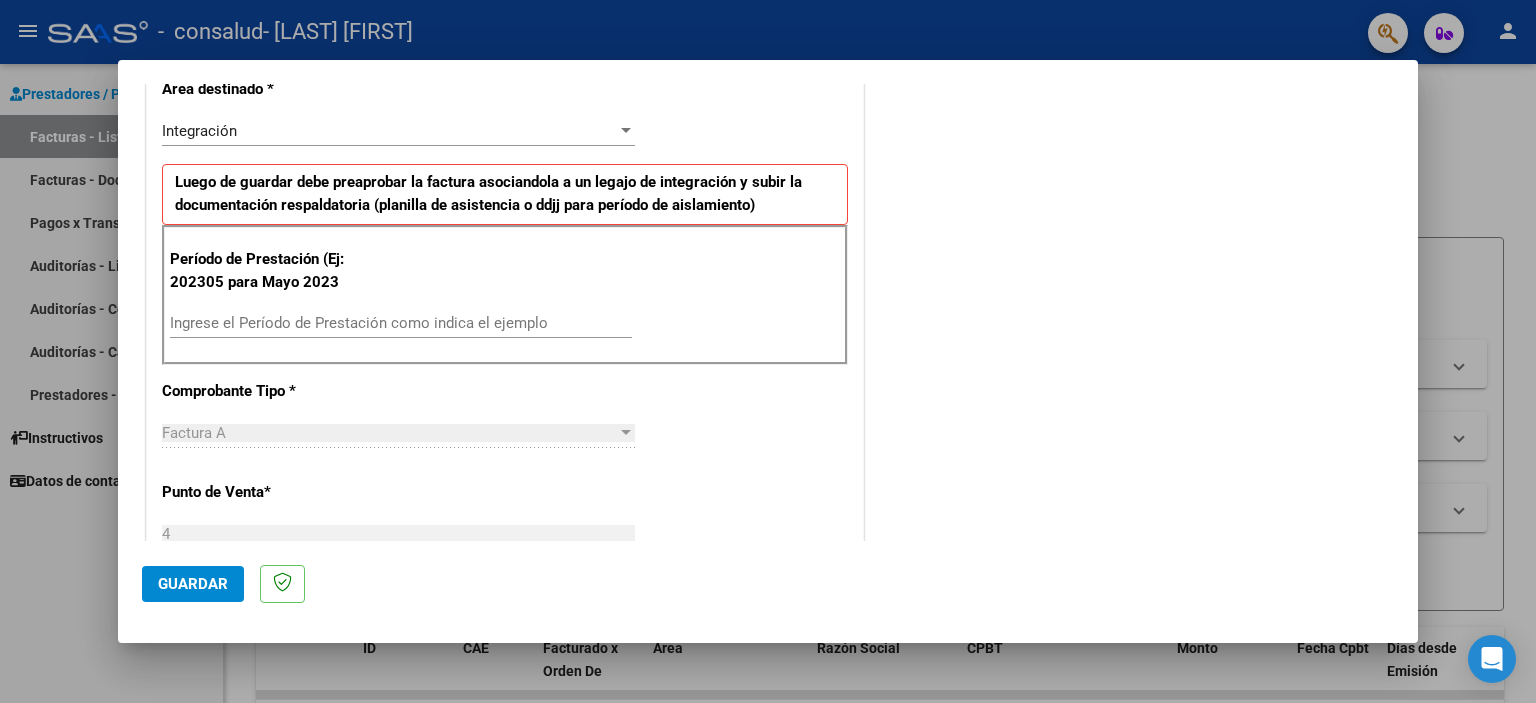 click on "Ingrese el Período de Prestación como indica el ejemplo" at bounding box center (401, 323) 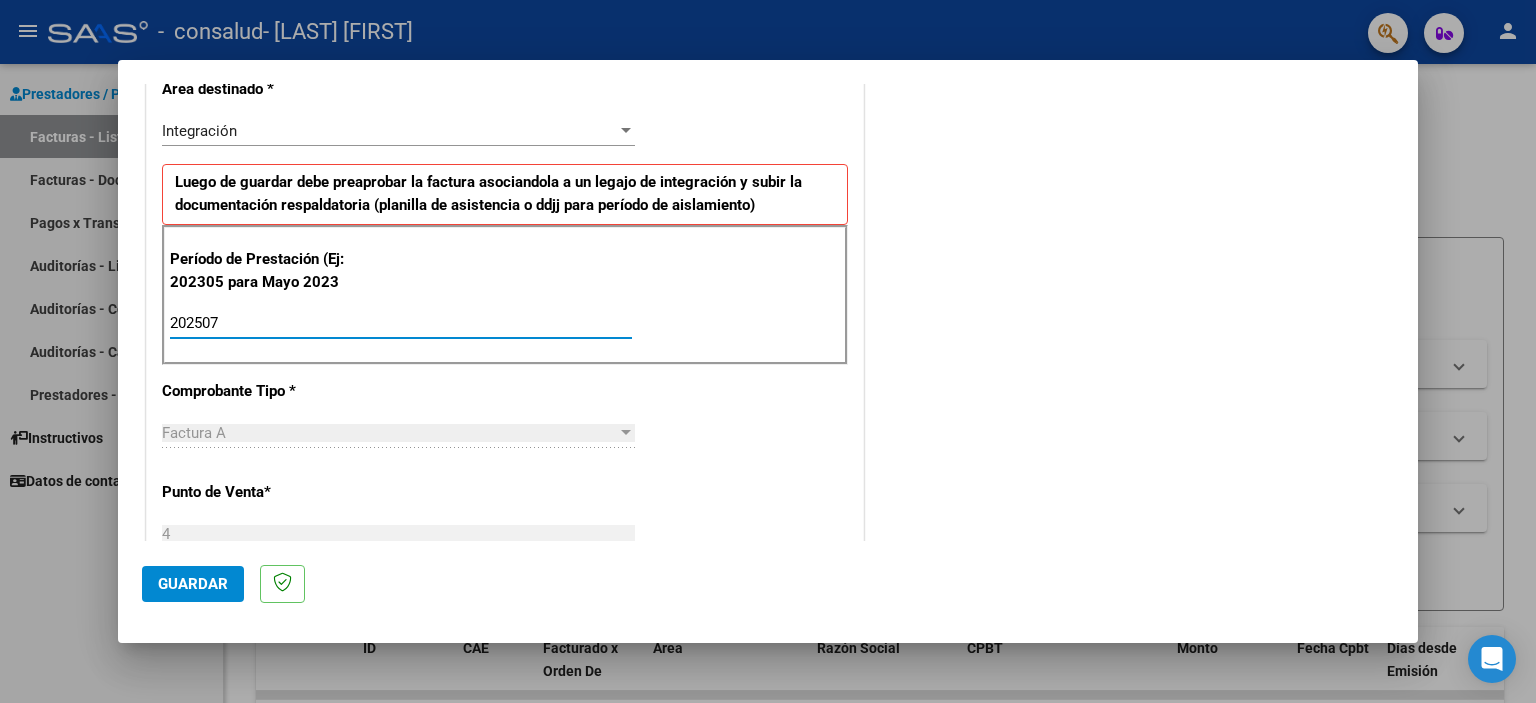type on "202507" 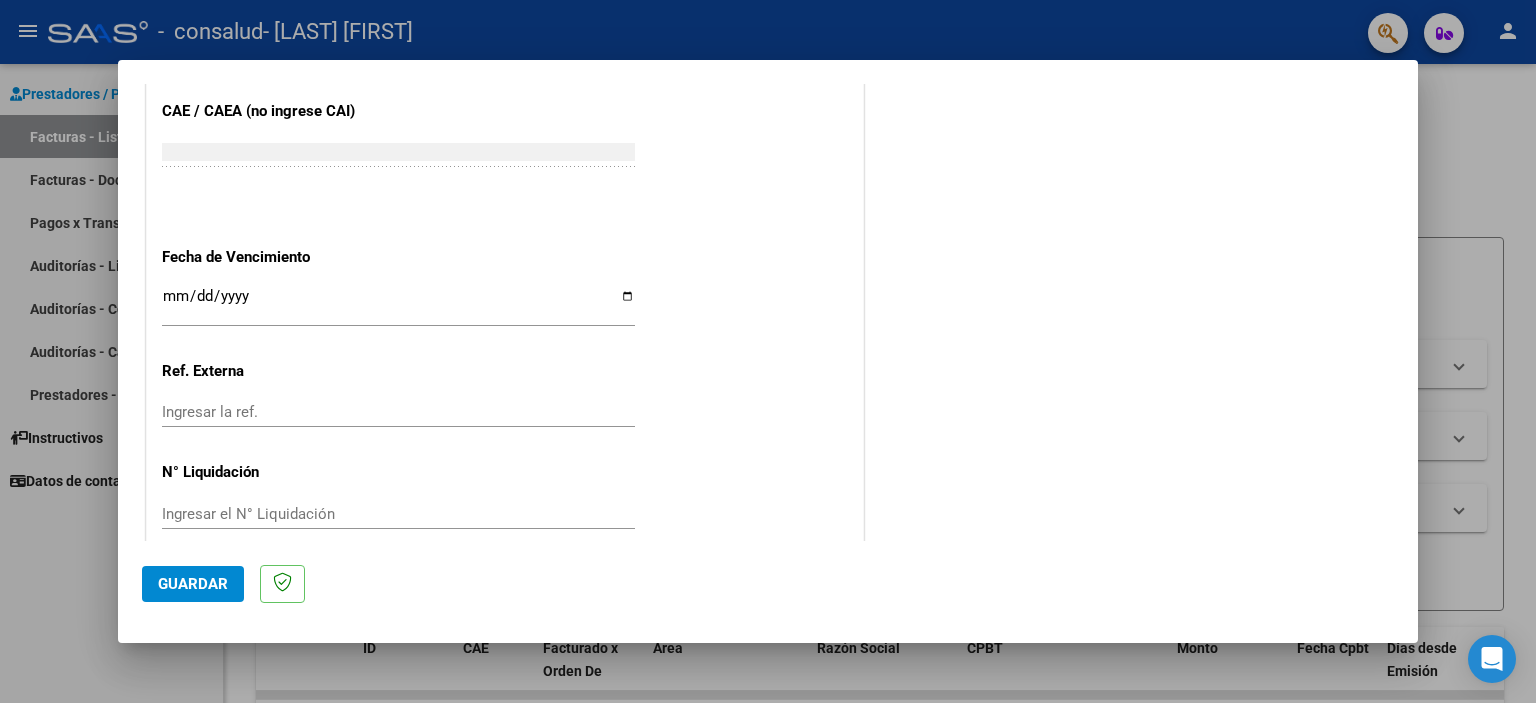 scroll, scrollTop: 1263, scrollLeft: 0, axis: vertical 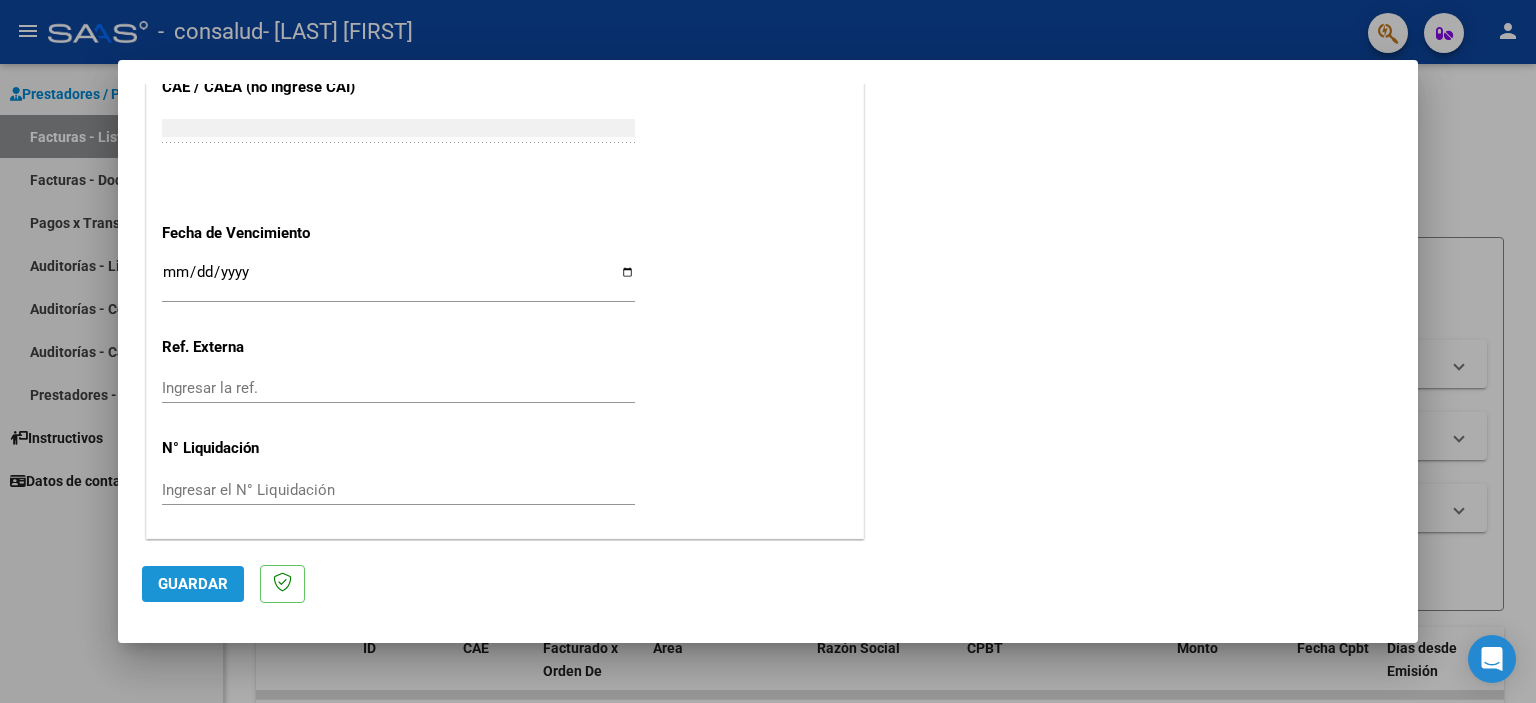 click on "Guardar" 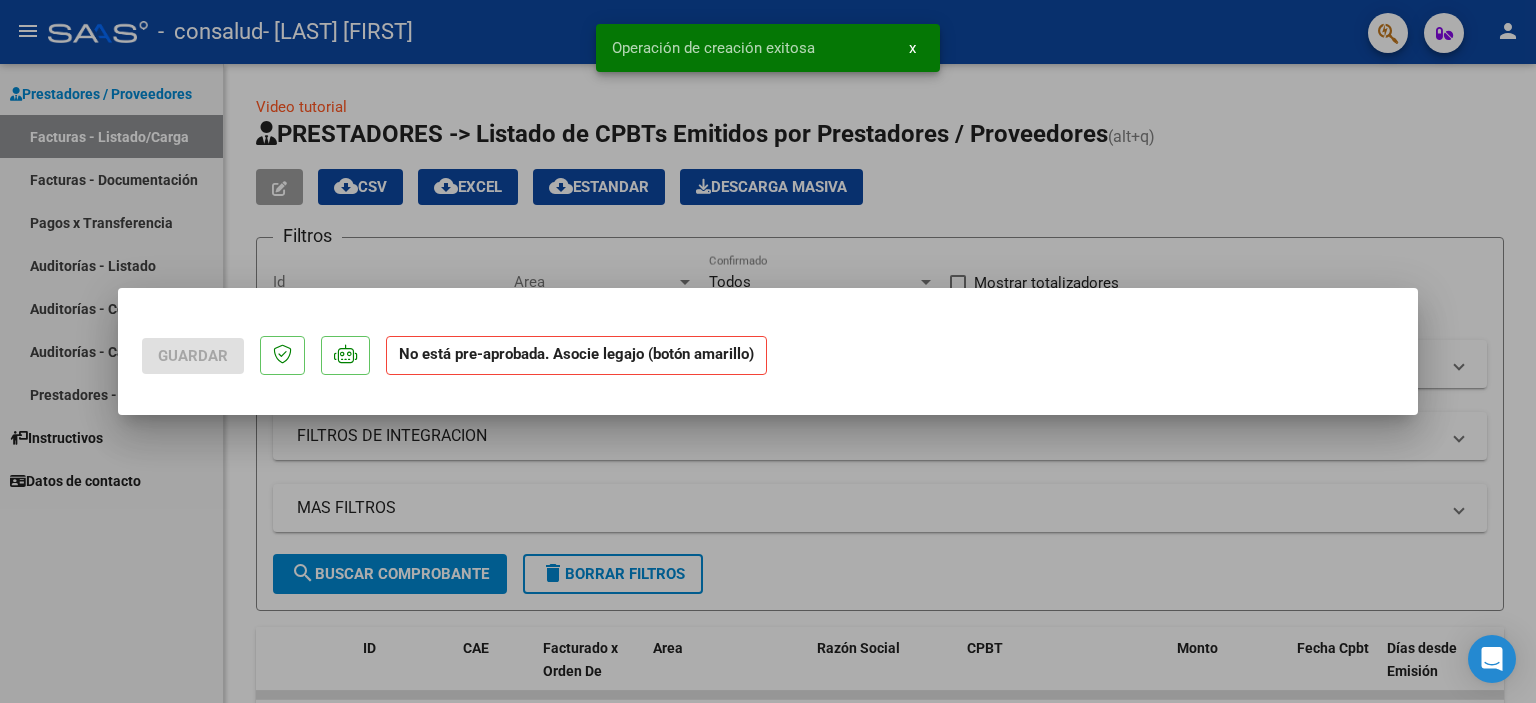 scroll, scrollTop: 0, scrollLeft: 0, axis: both 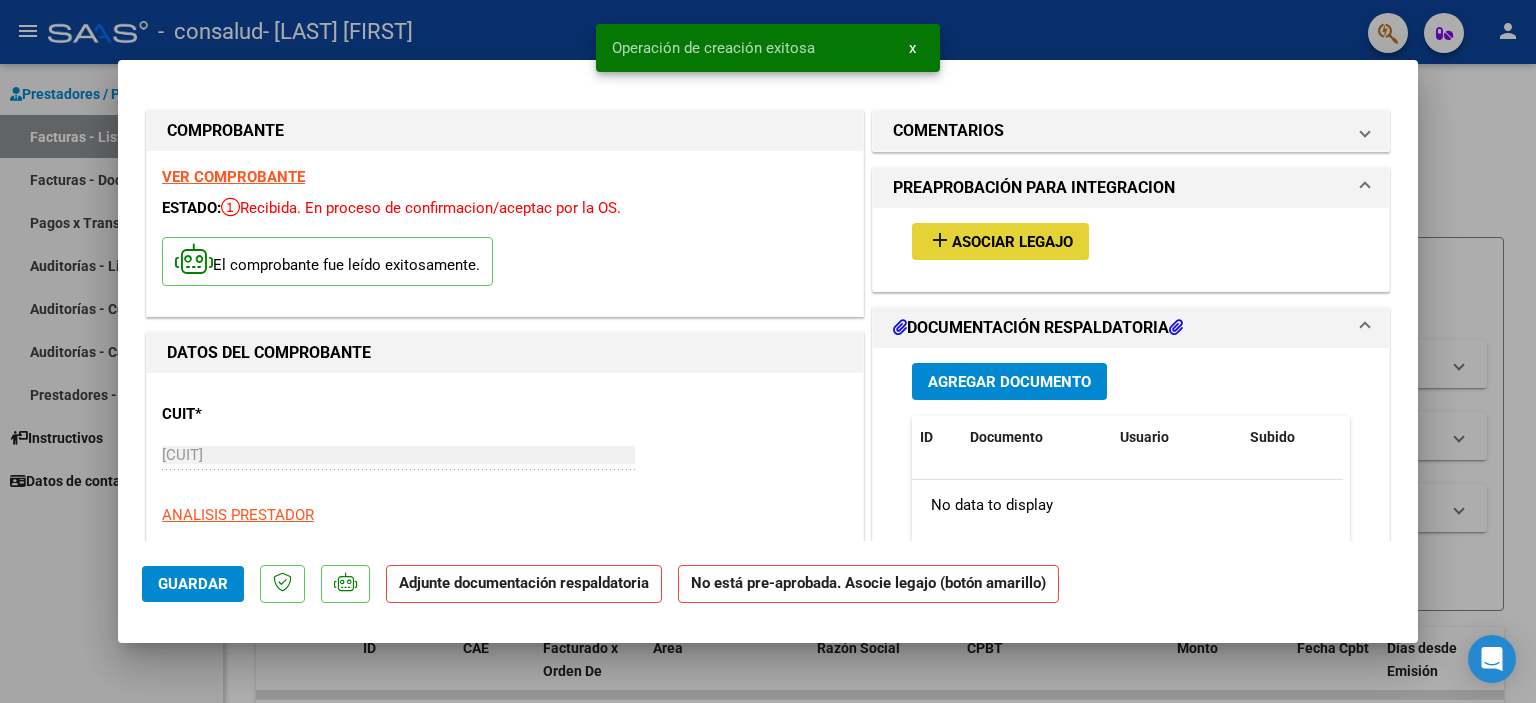 click on "Asociar Legajo" at bounding box center (1012, 242) 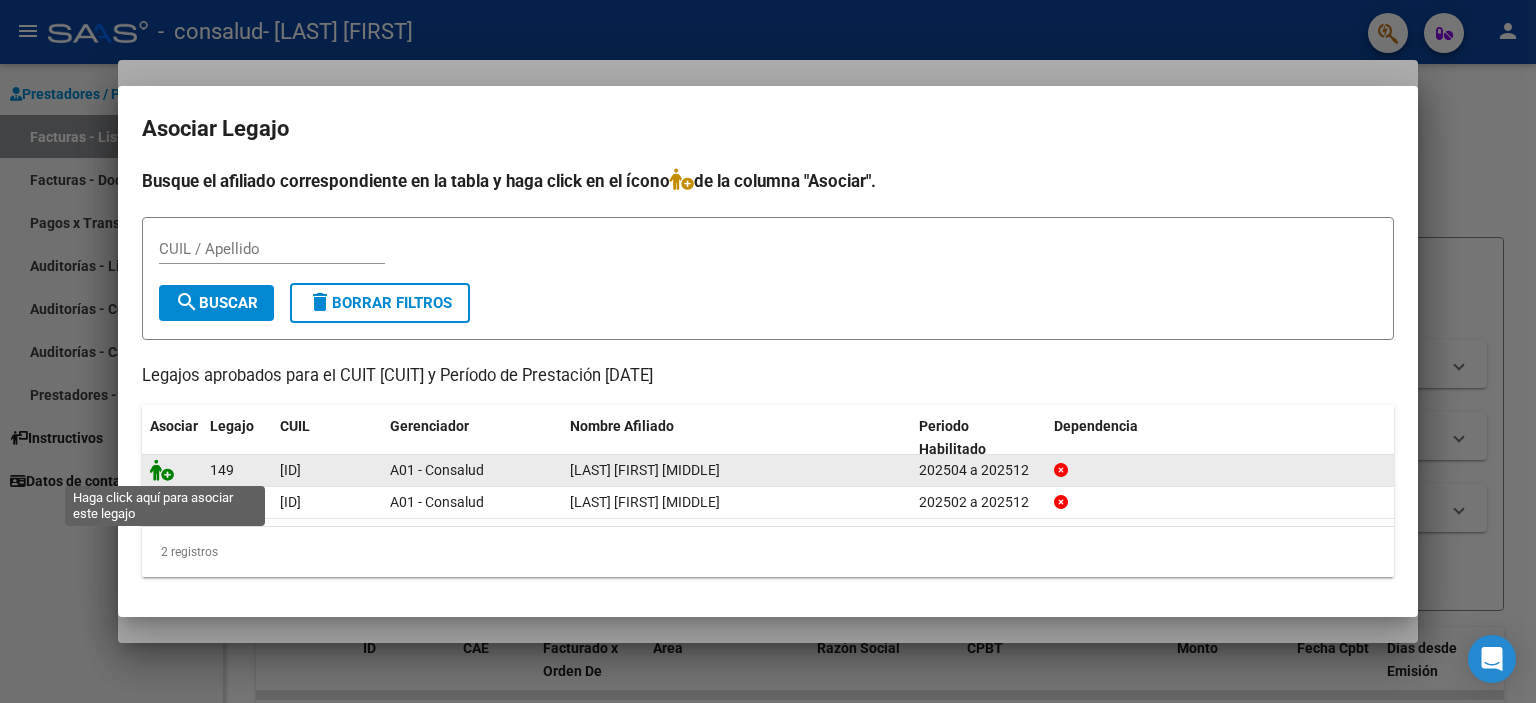 click 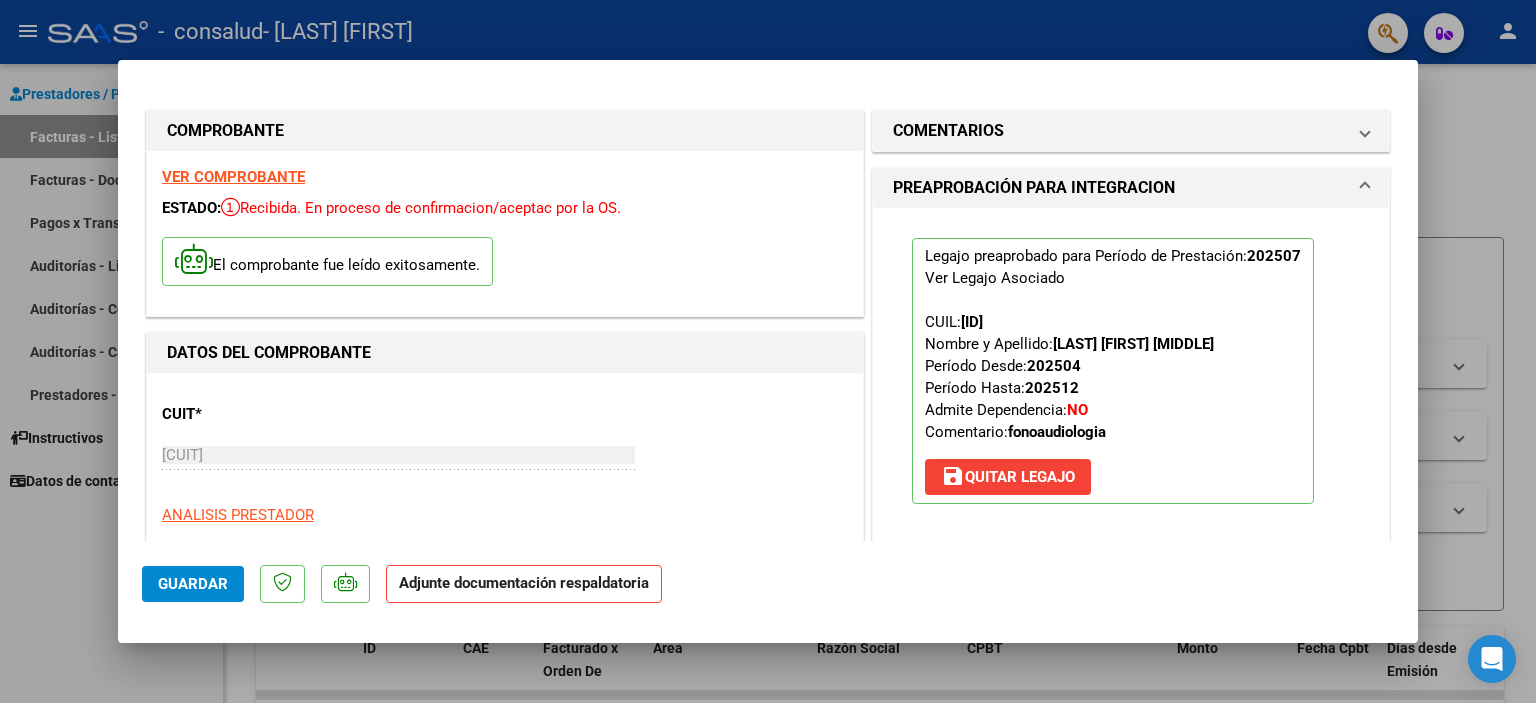 click on "Guardar" 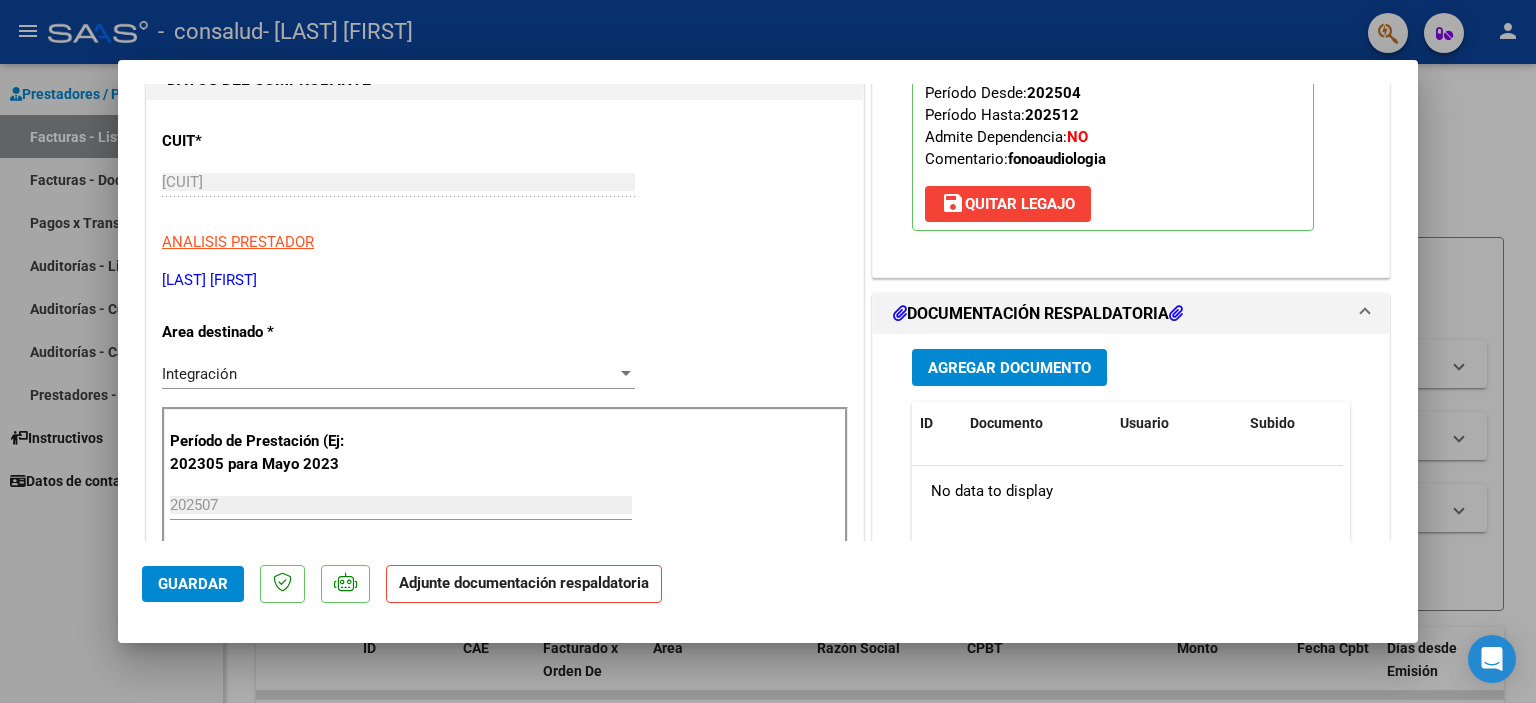 scroll, scrollTop: 280, scrollLeft: 0, axis: vertical 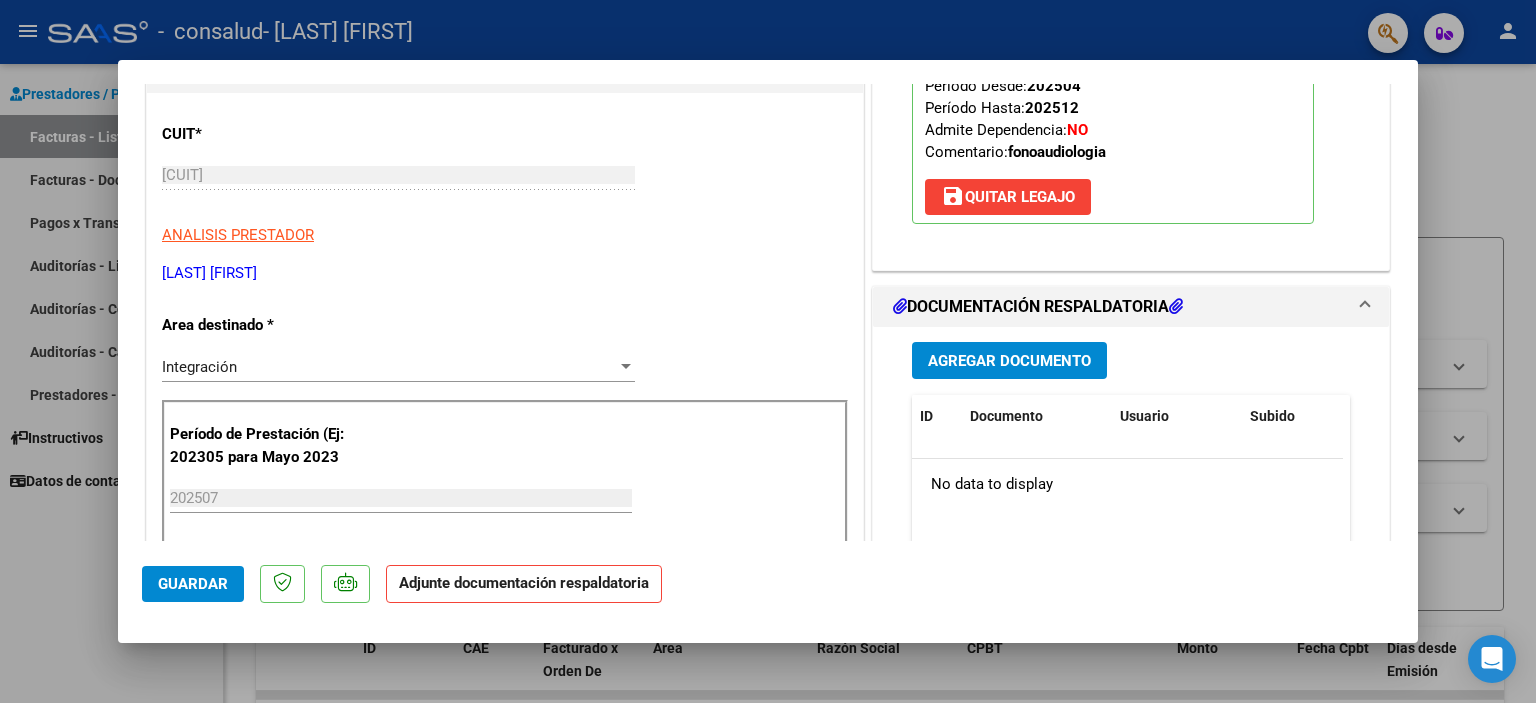 click on "Agregar Documento" at bounding box center (1009, 361) 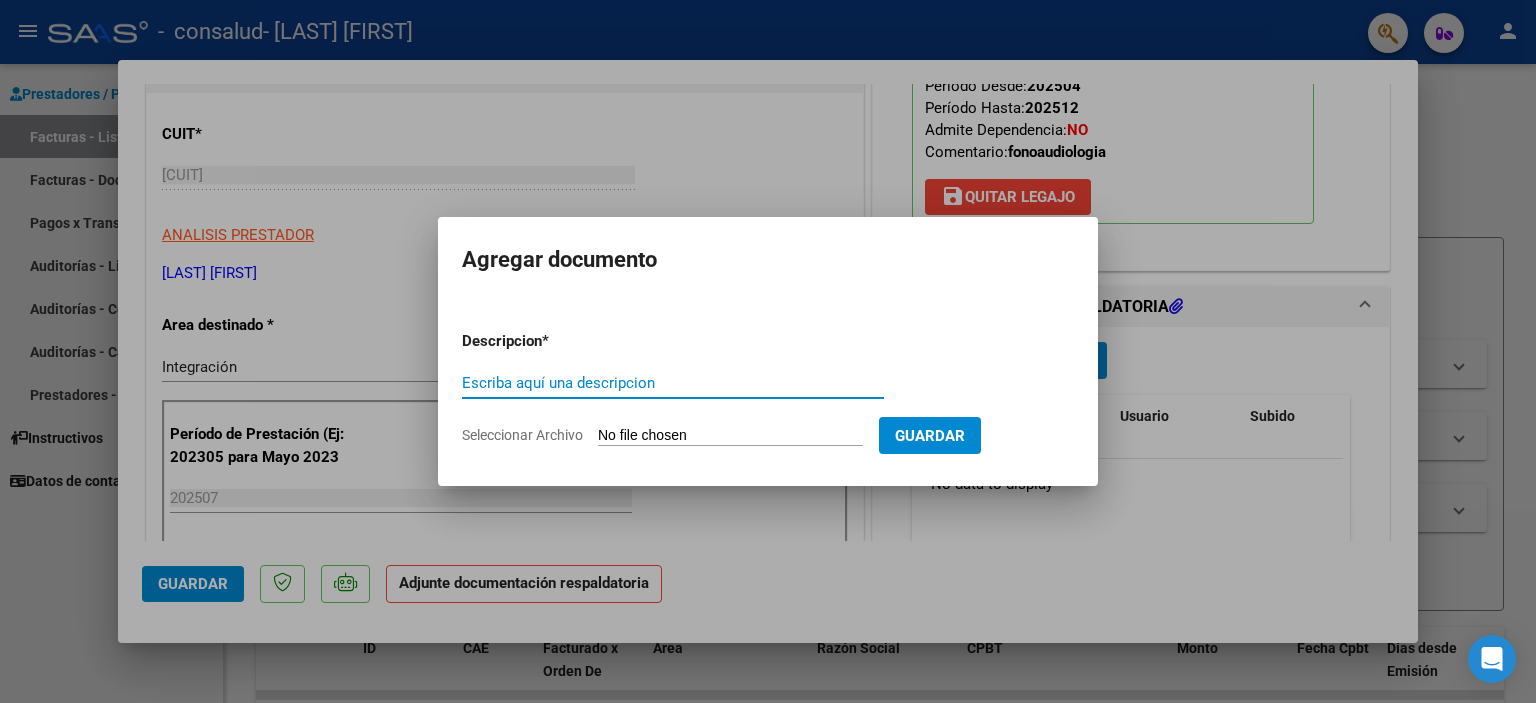 click on "Escriba aquí una descripcion" at bounding box center [673, 383] 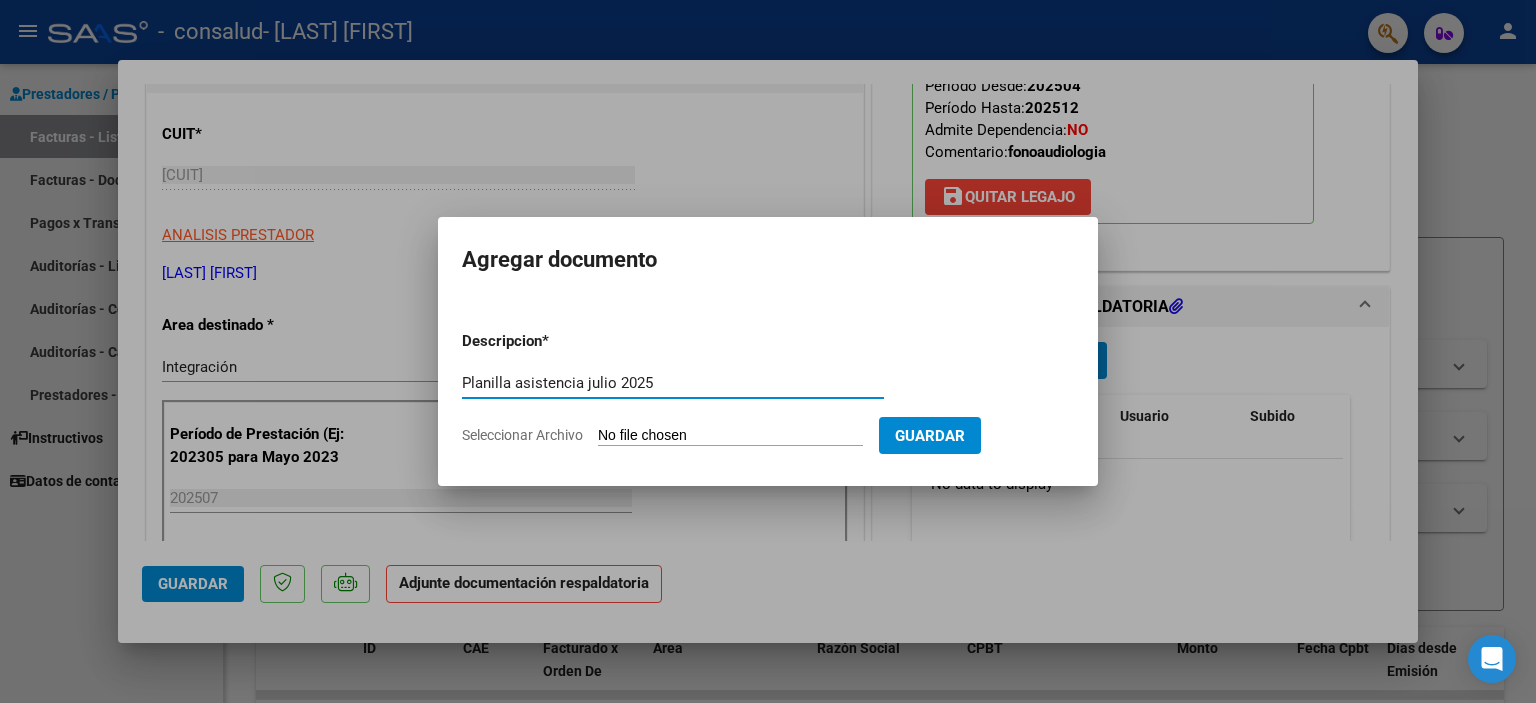 type on "Planilla asistencia julio 2025" 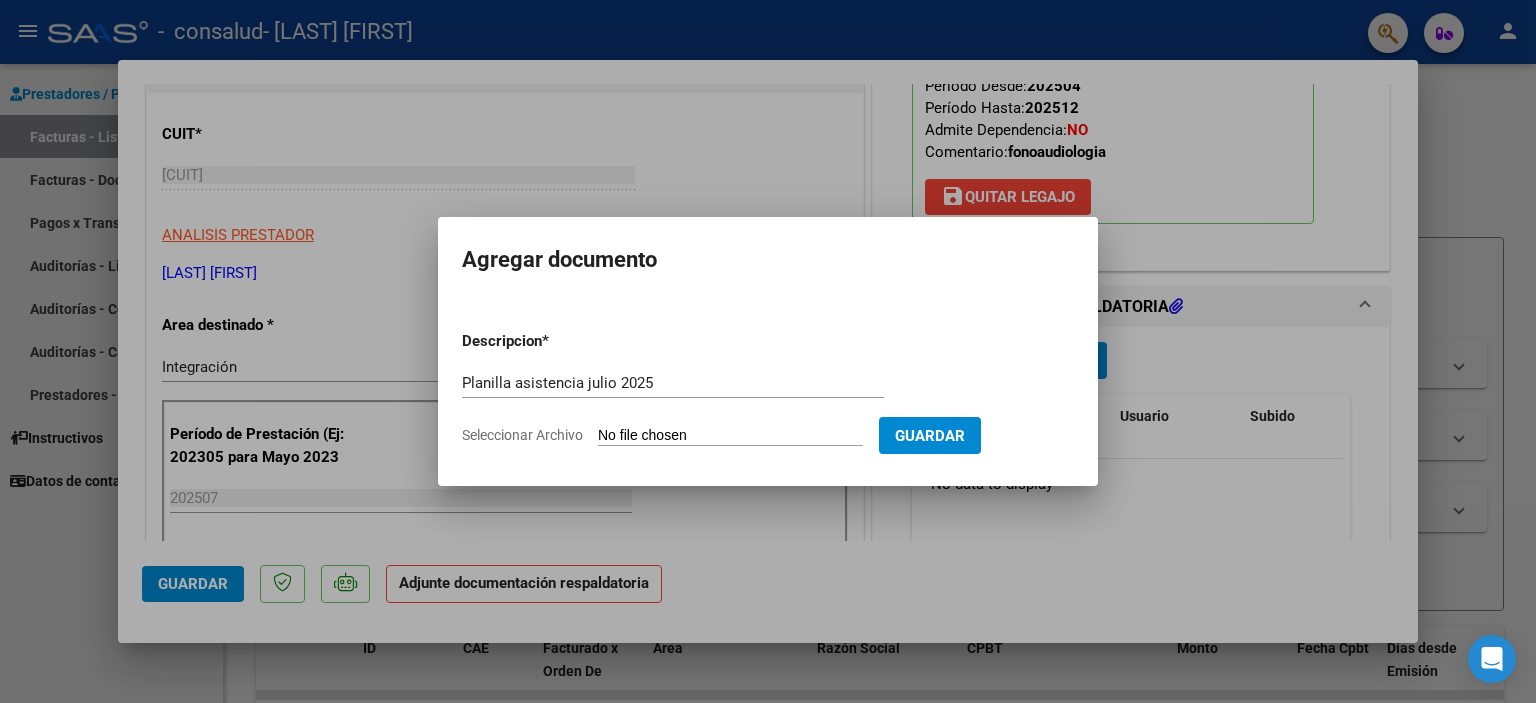 click on "Seleccionar Archivo" at bounding box center [730, 436] 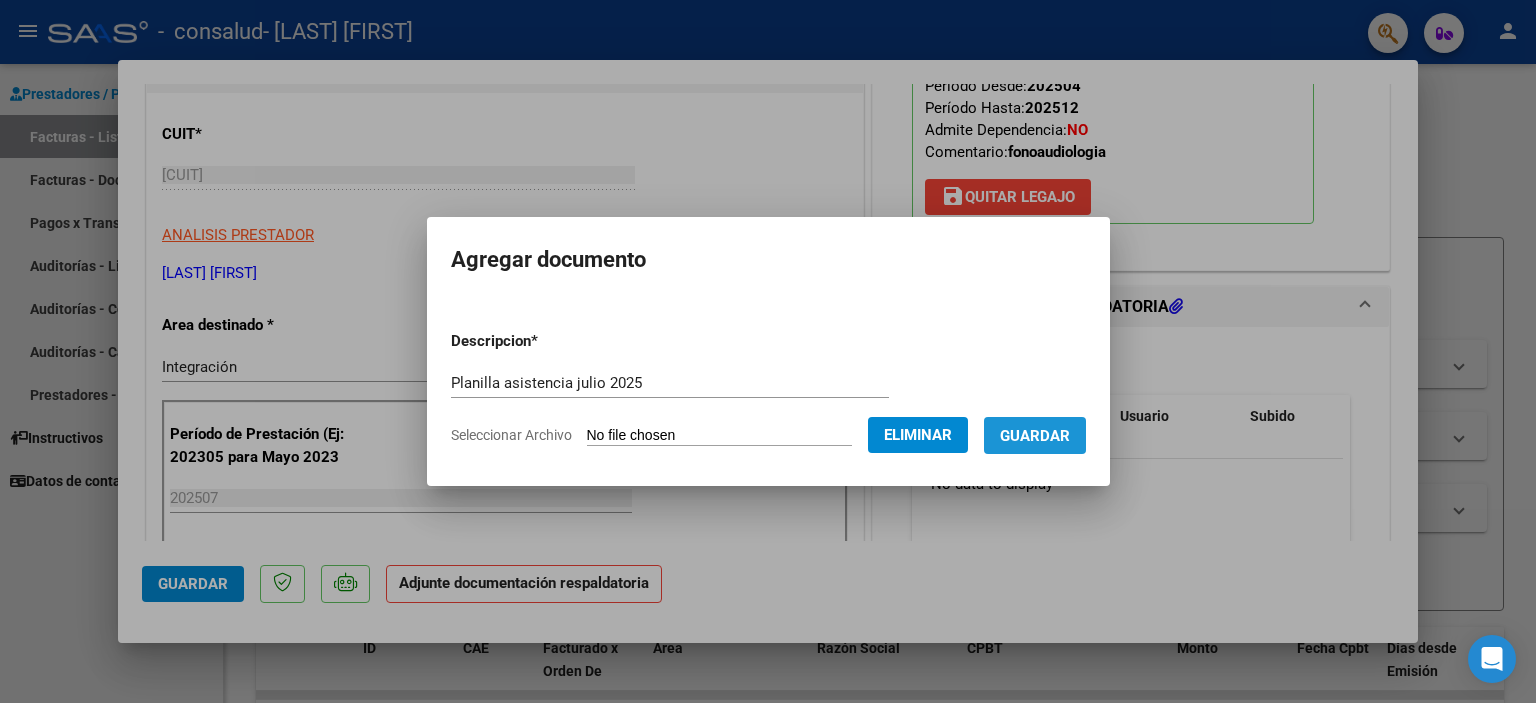 click on "Guardar" at bounding box center (1035, 436) 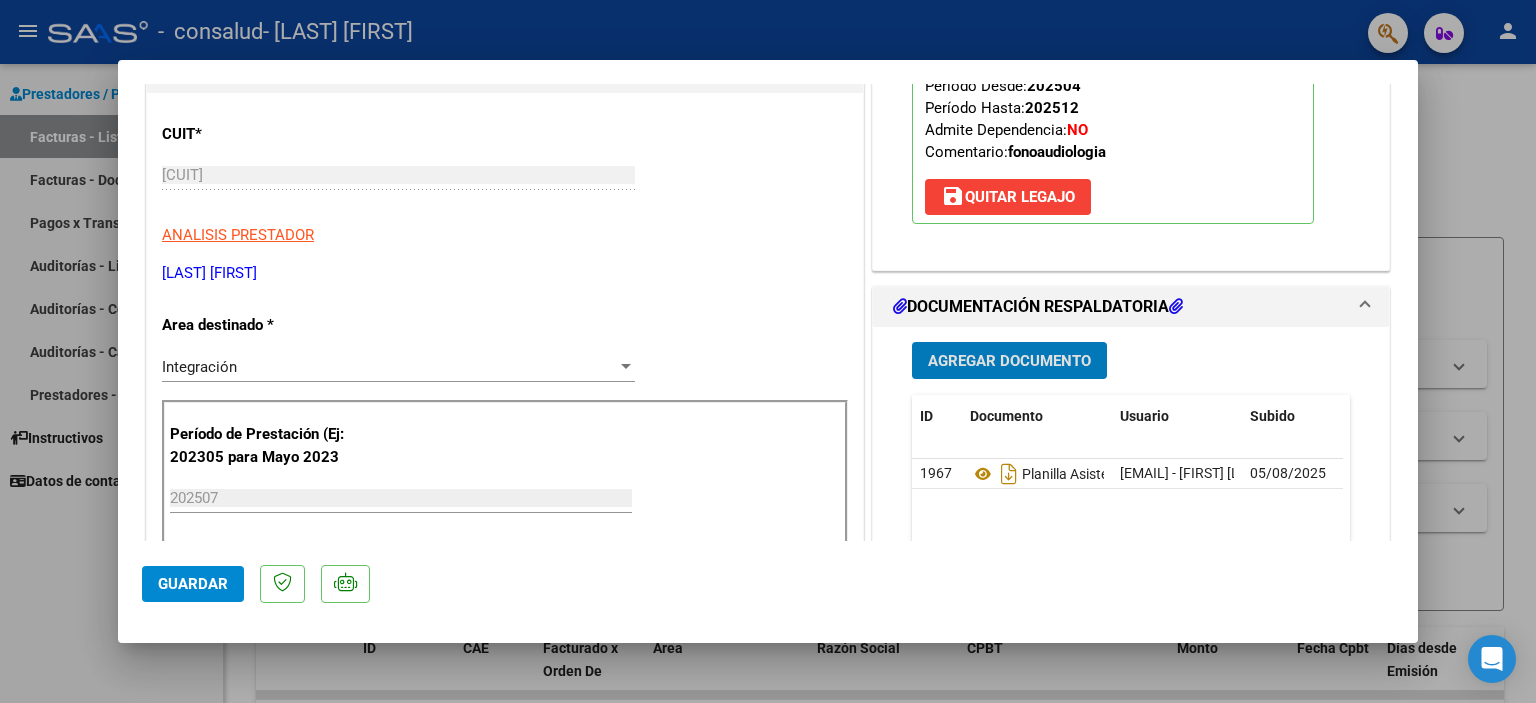 click on "Guardar" 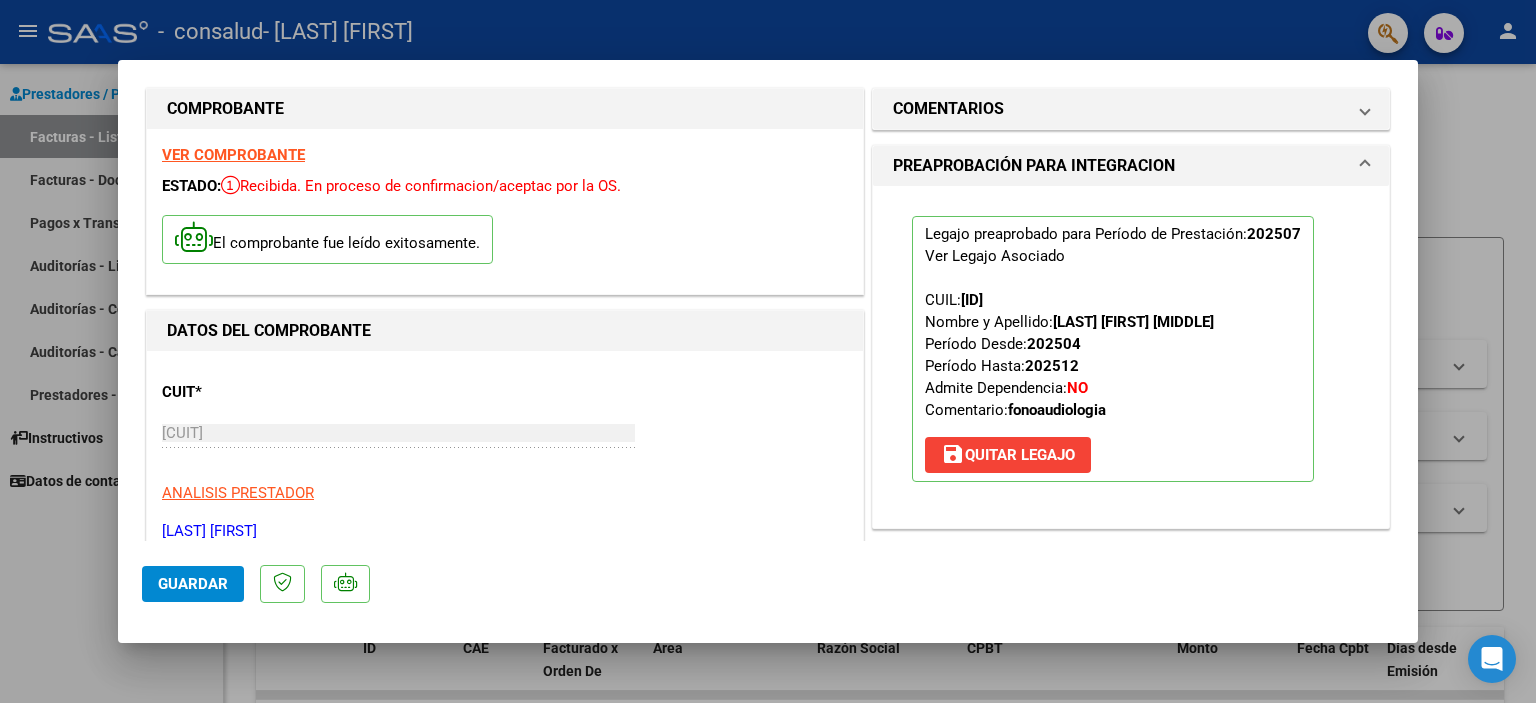 scroll, scrollTop: 0, scrollLeft: 0, axis: both 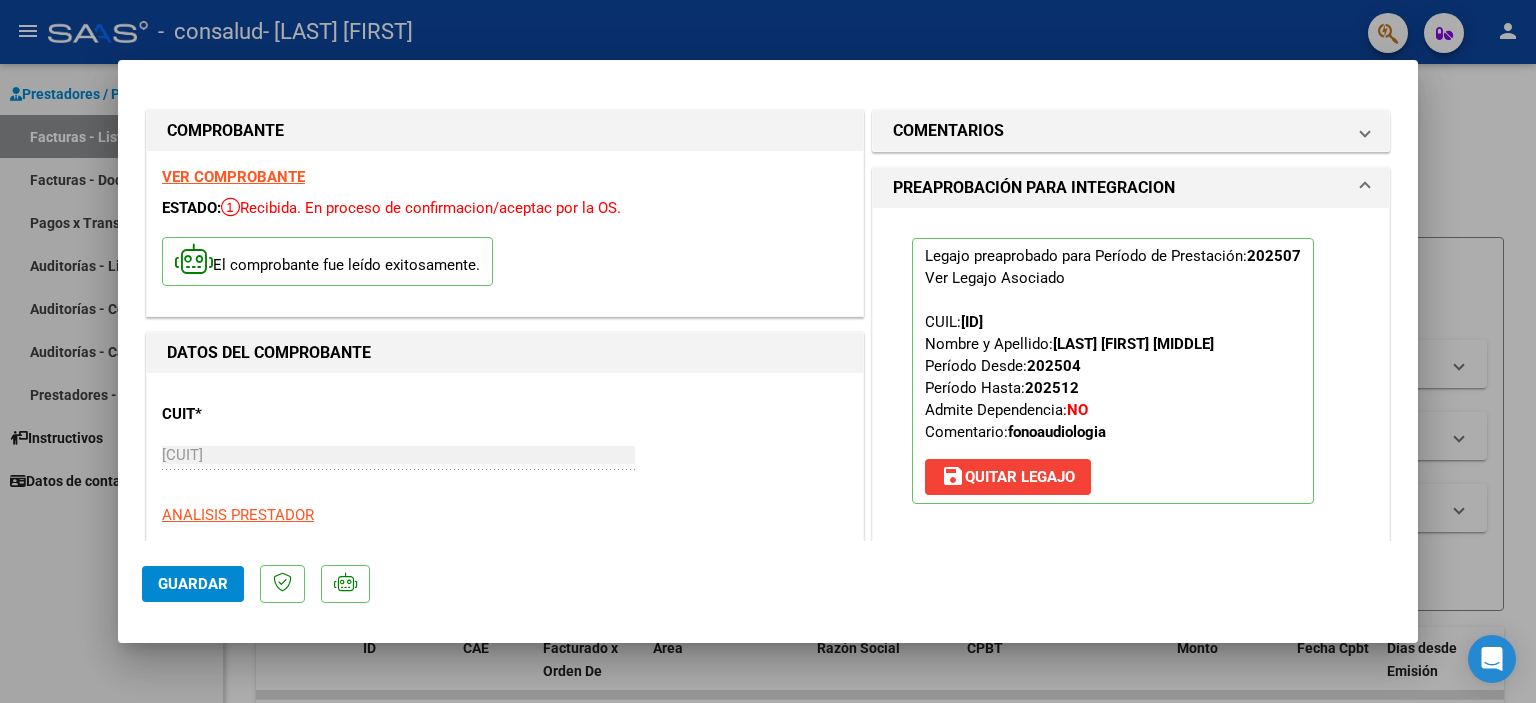 click on "Guardar" 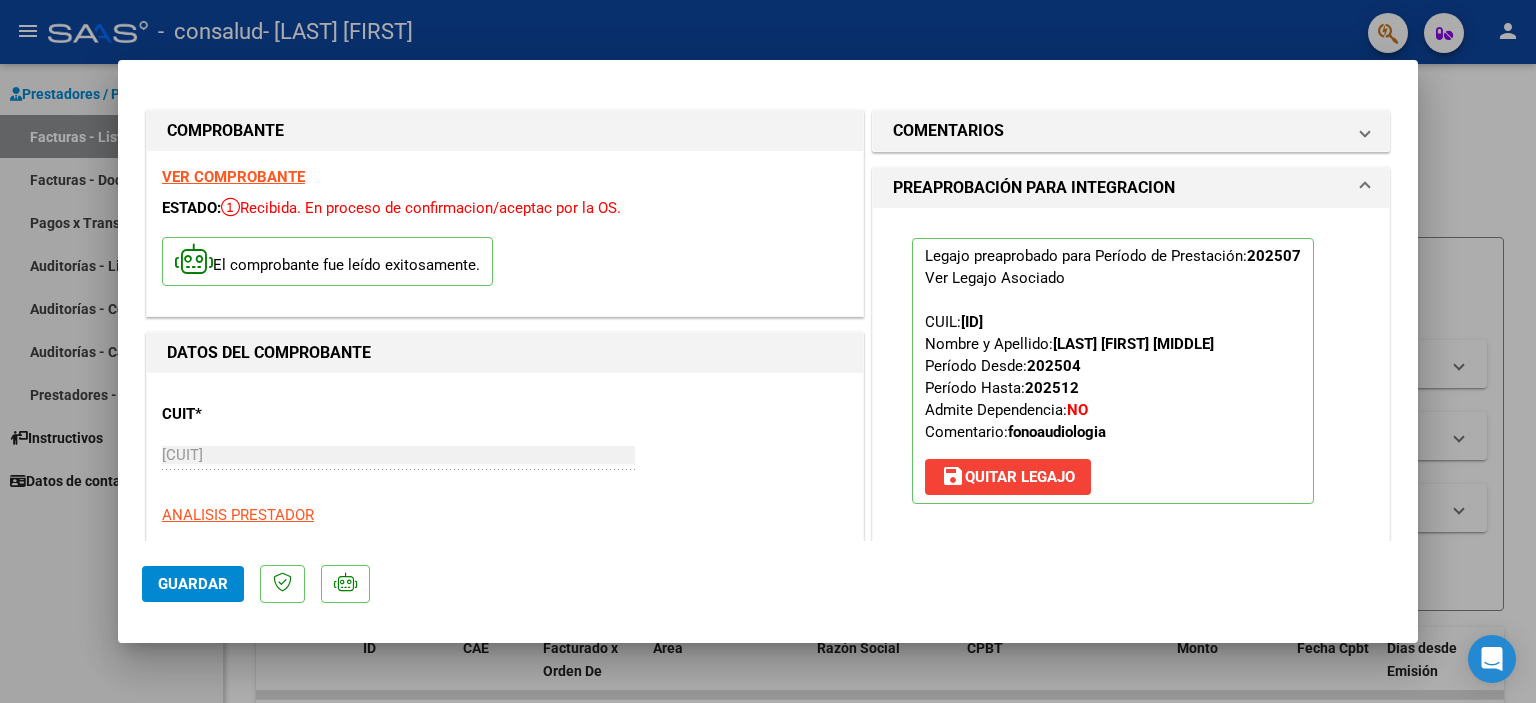 click at bounding box center (768, 351) 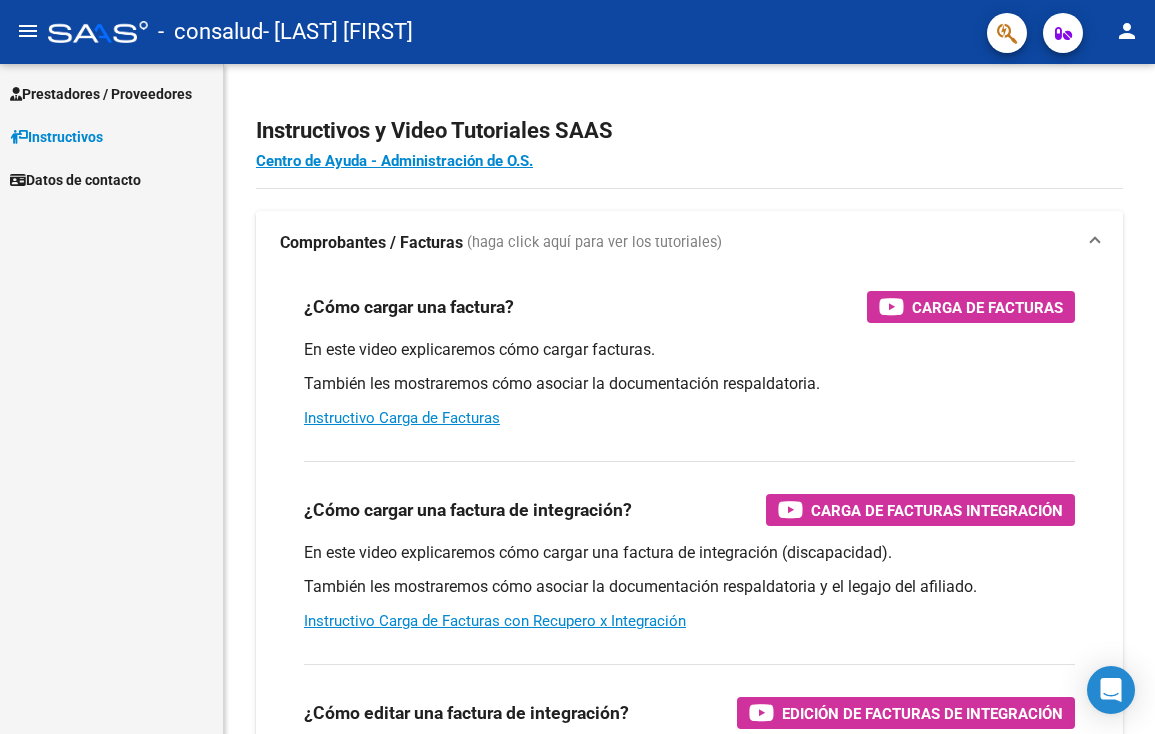 scroll, scrollTop: 0, scrollLeft: 0, axis: both 